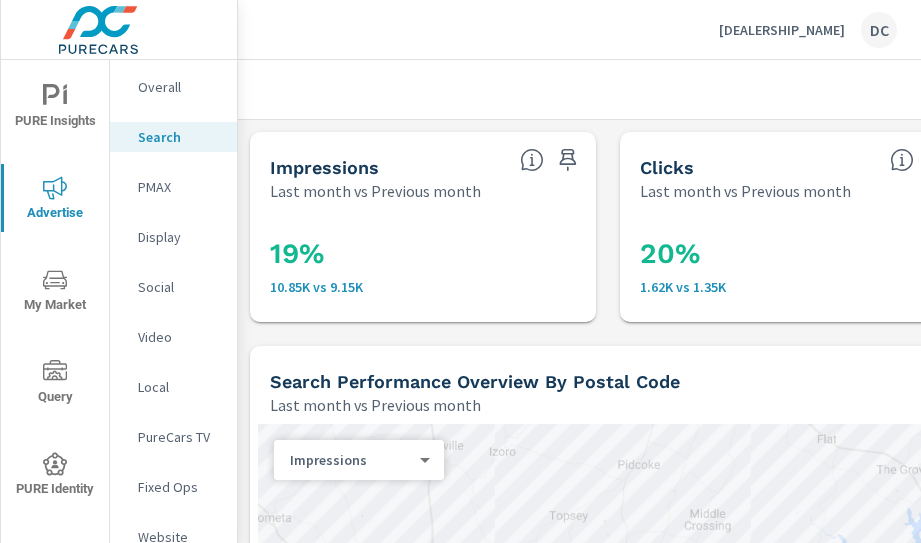 scroll, scrollTop: 0, scrollLeft: 0, axis: both 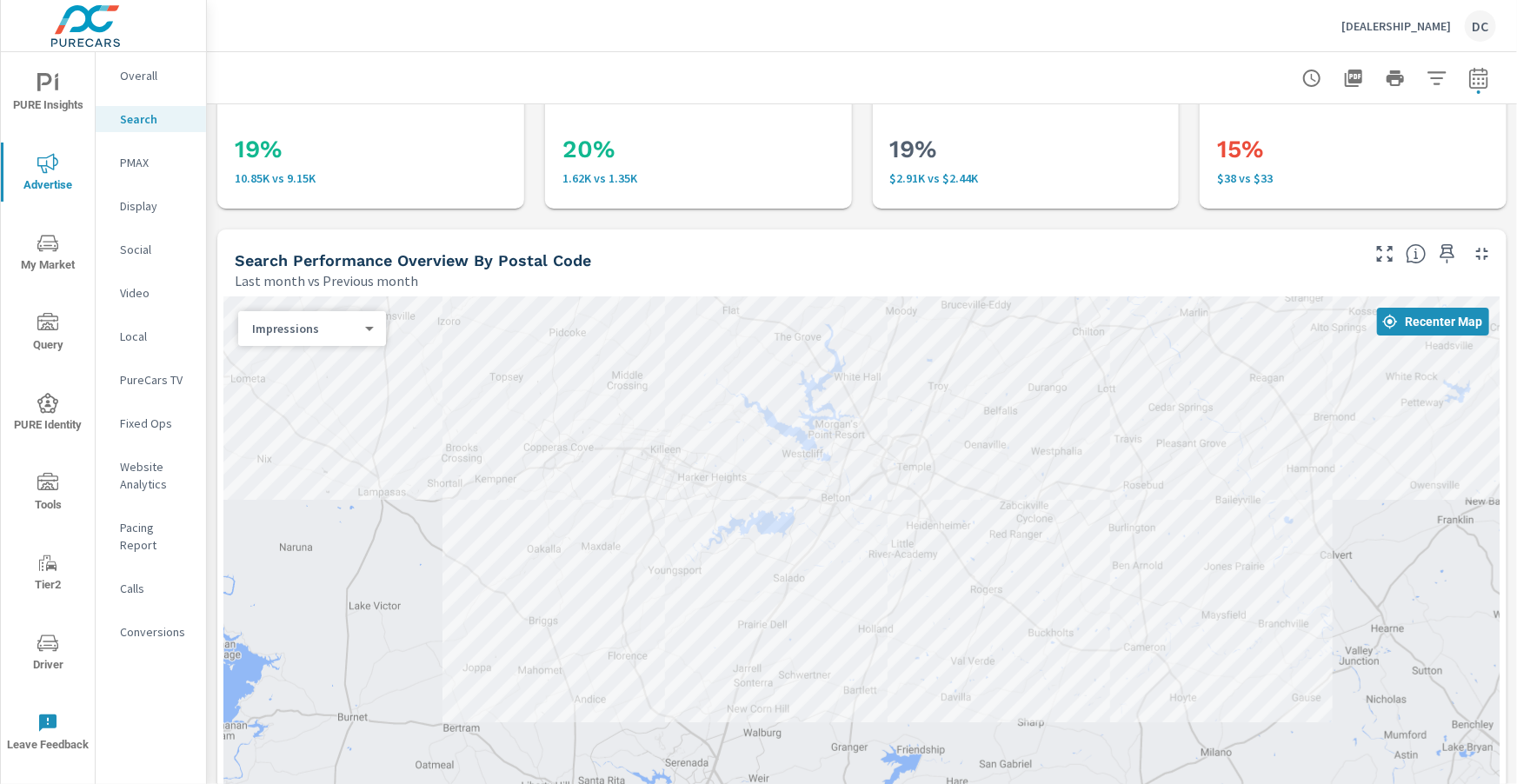 click on "Douglass Subaru DC" at bounding box center [1419, 26] 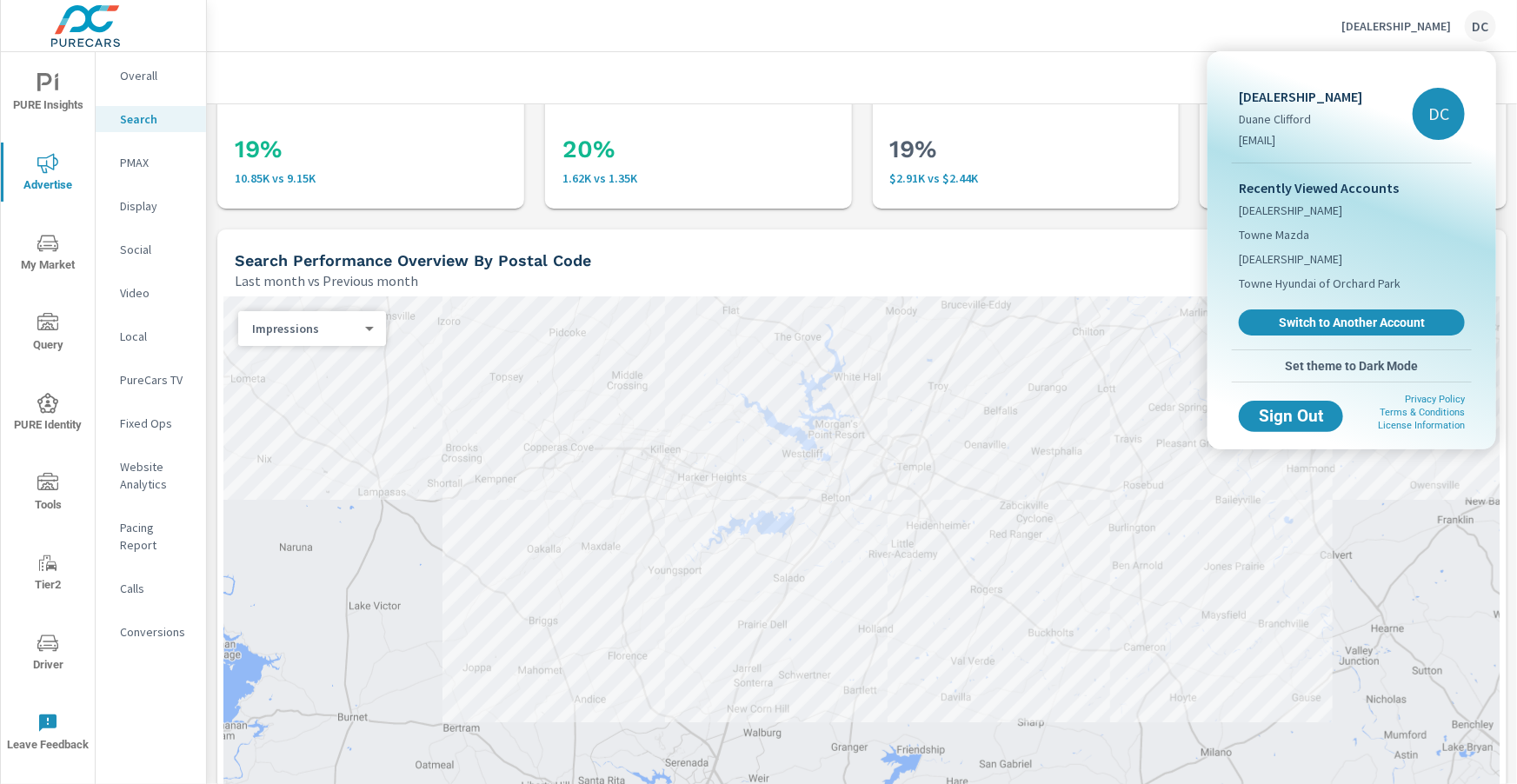 click at bounding box center [758, 392] 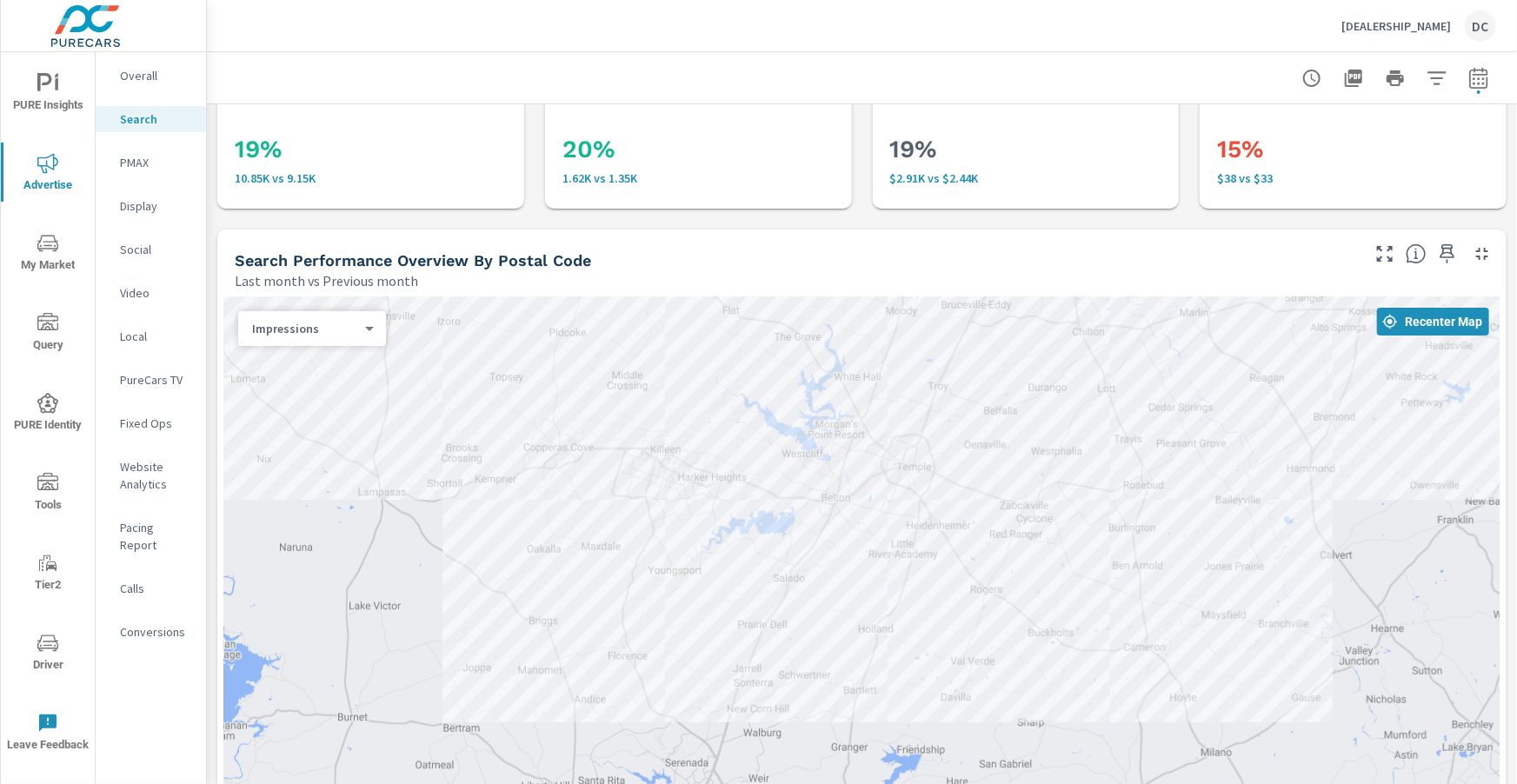 click on "Douglass Subaru" at bounding box center (1396, 26) 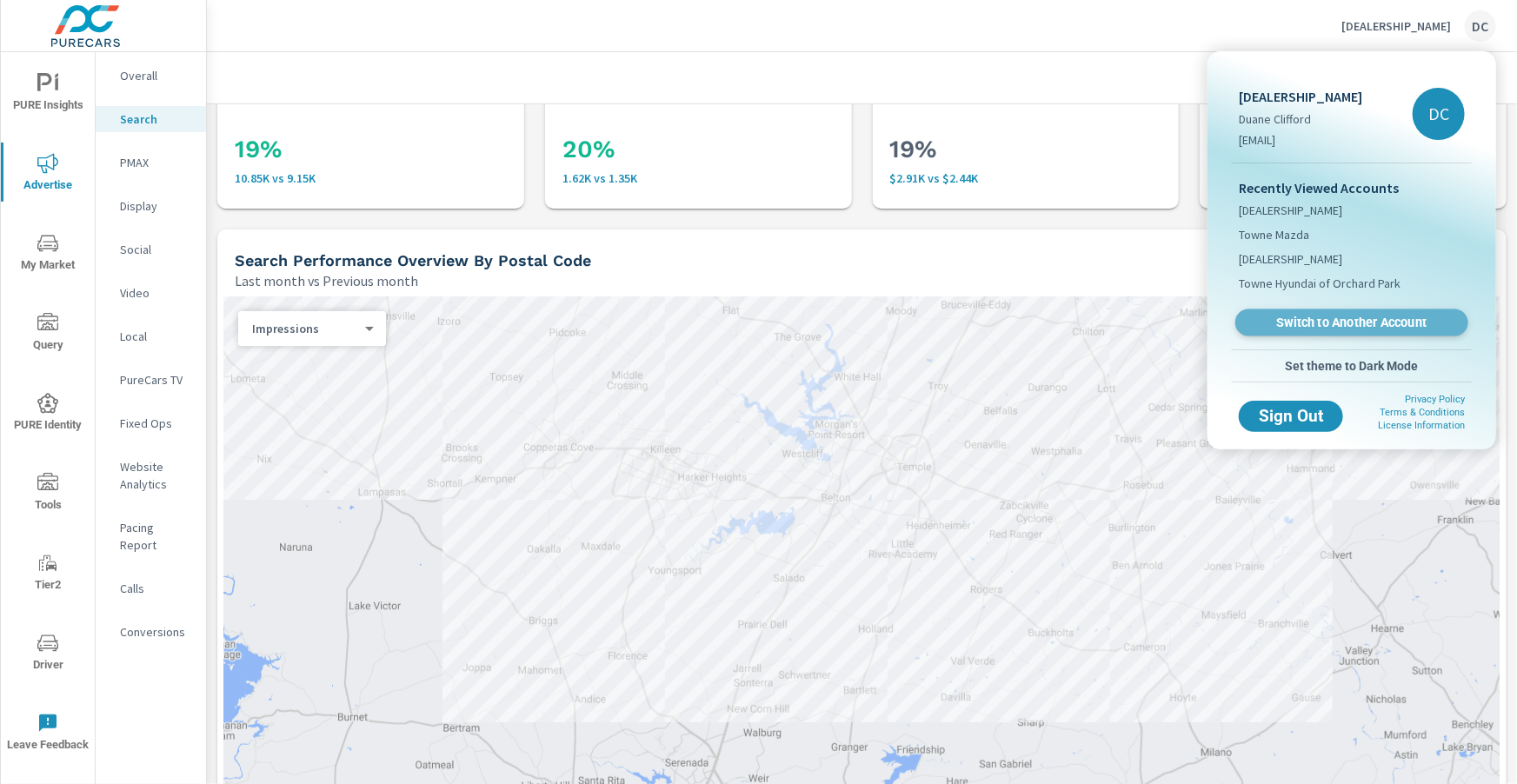 click on "Switch to Another Account" at bounding box center [1351, 322] 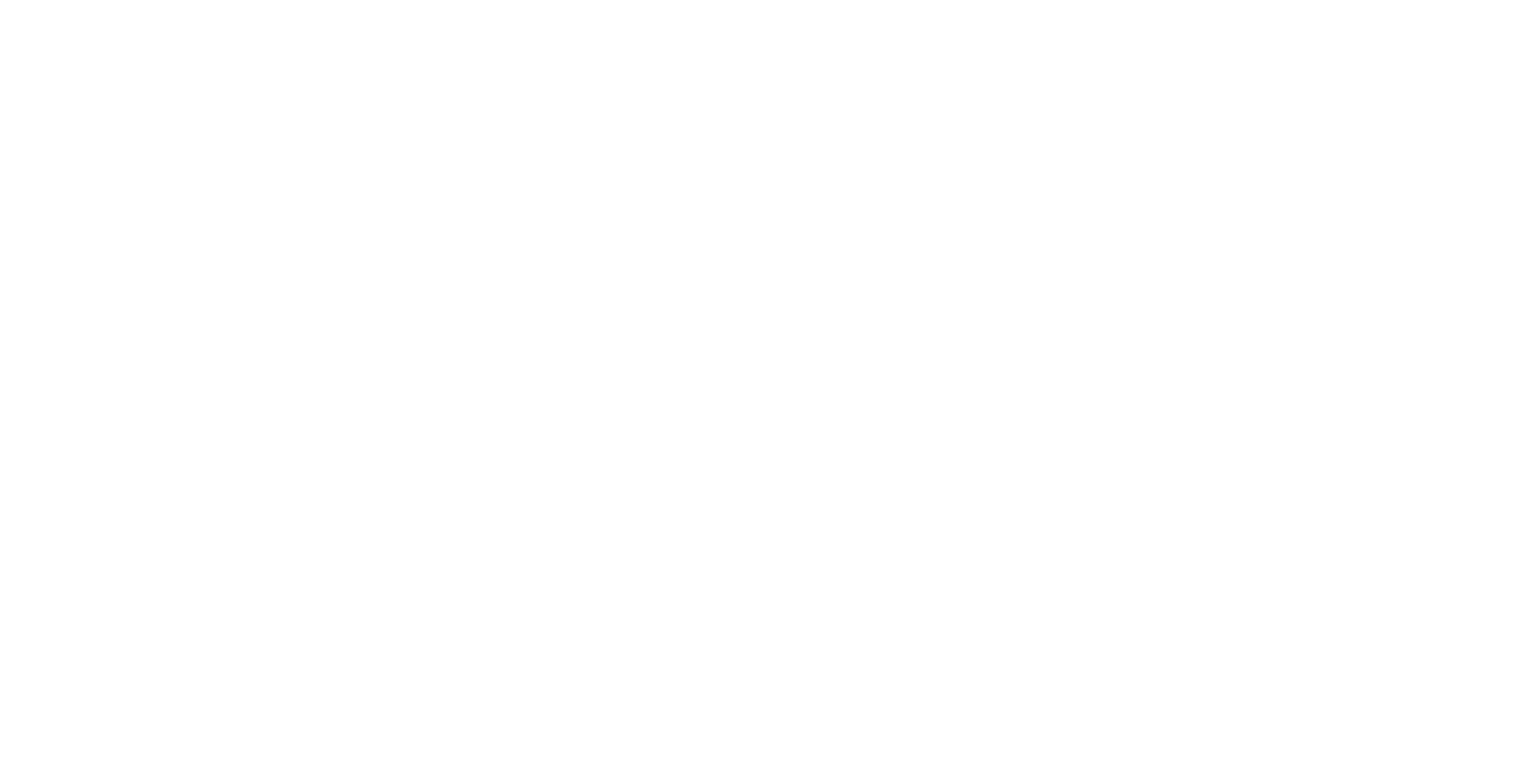 scroll, scrollTop: 0, scrollLeft: 0, axis: both 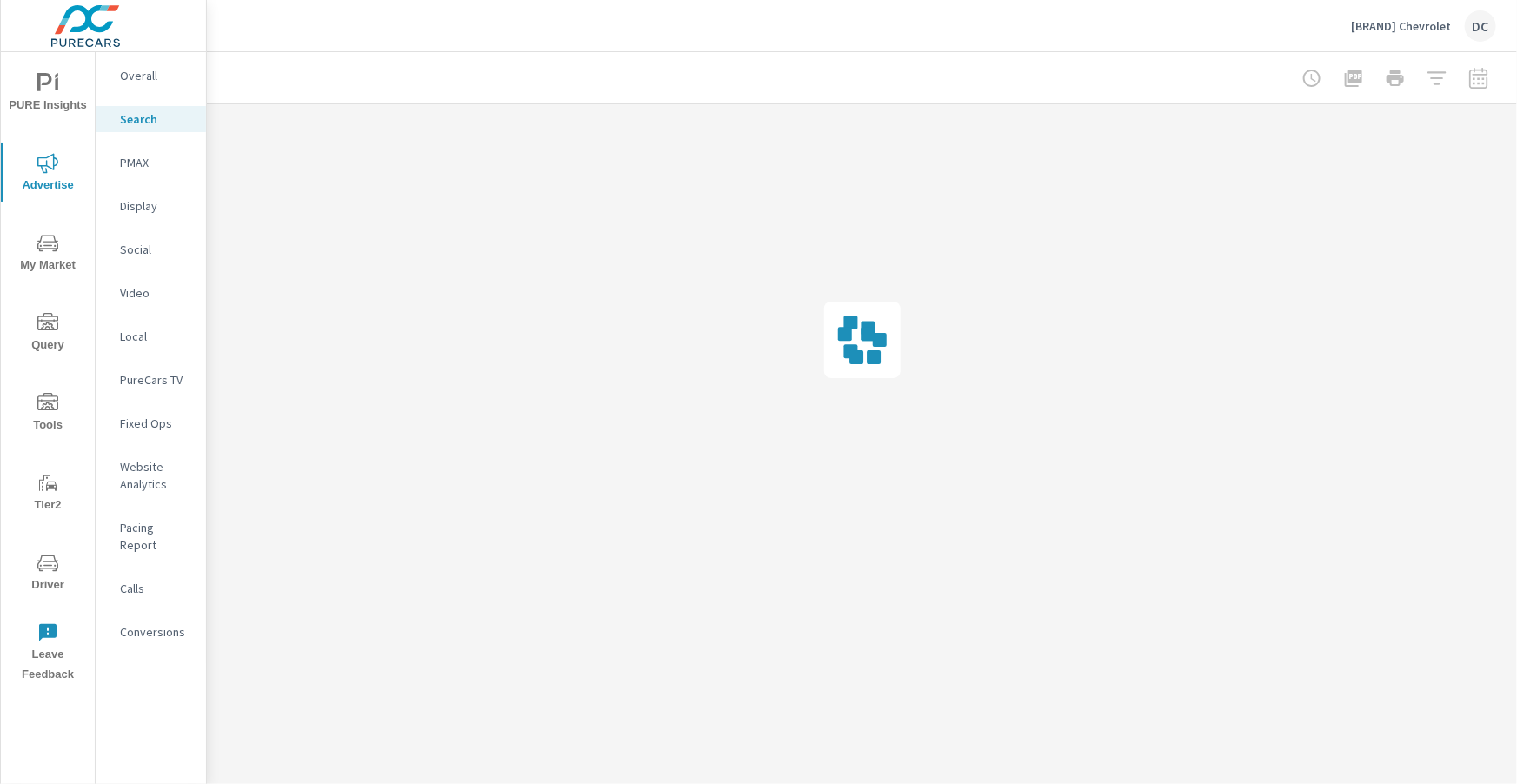 click on "Overall" at bounding box center [156, 76] 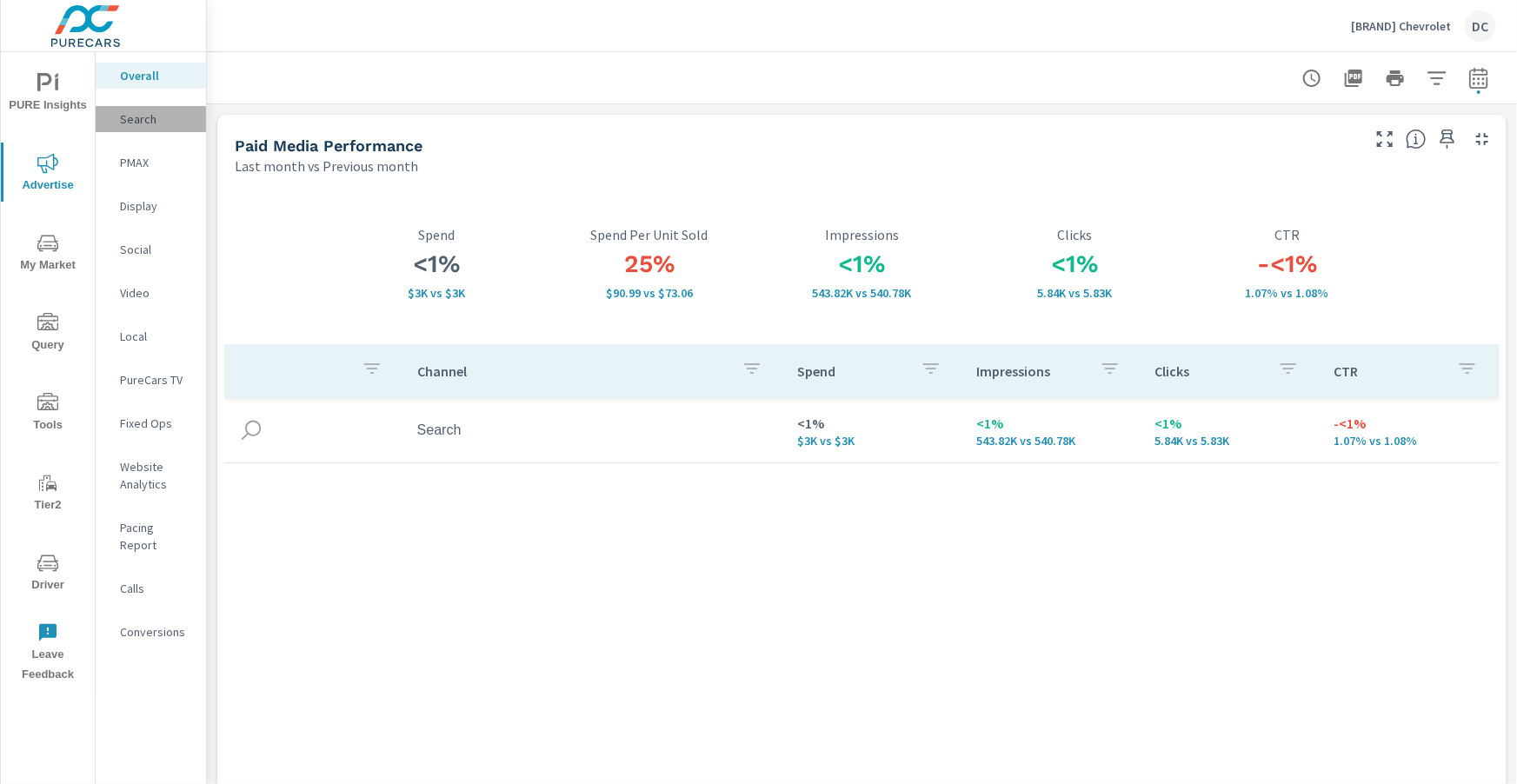 click on "Search" at bounding box center [156, 119] 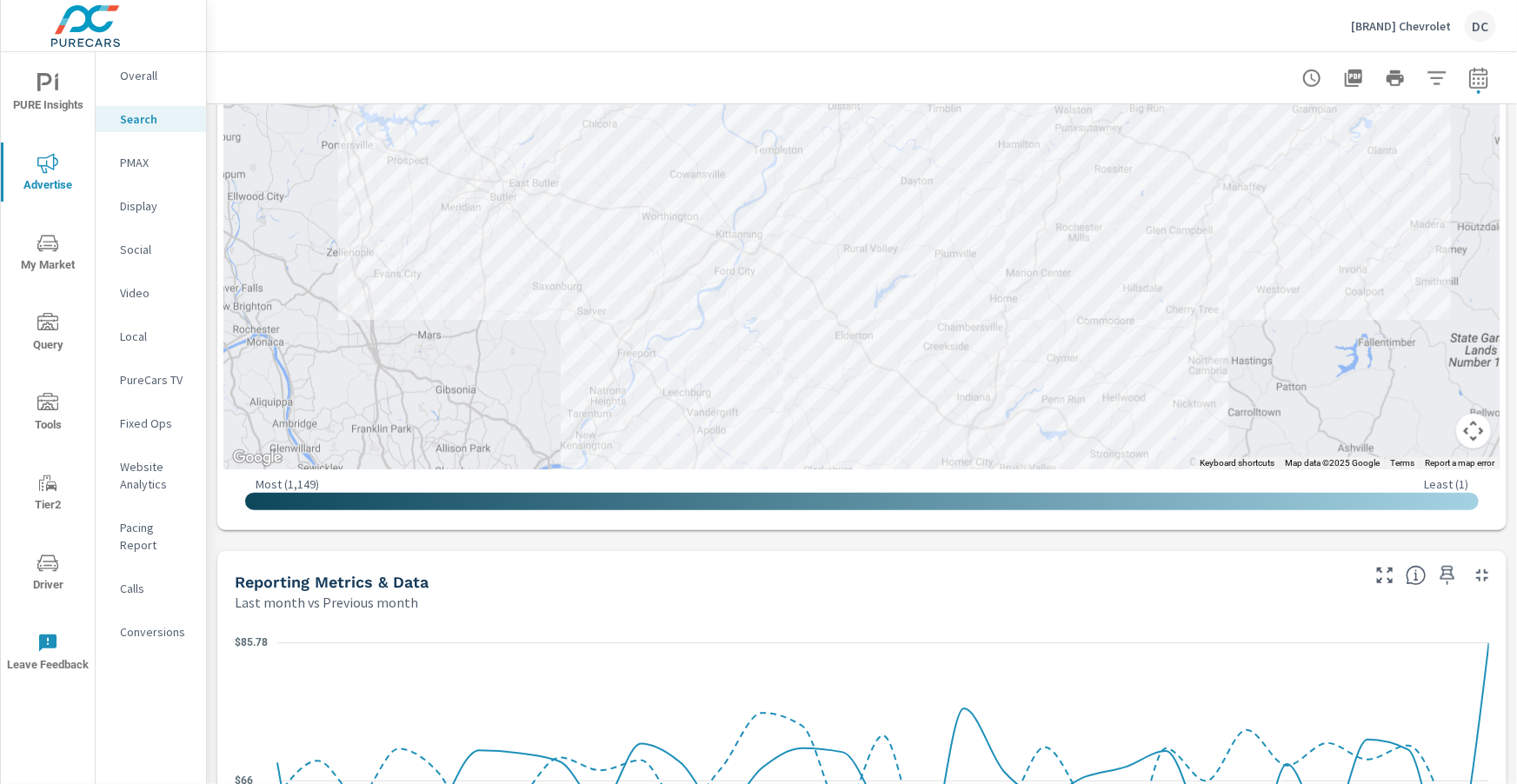 scroll, scrollTop: 763, scrollLeft: 0, axis: vertical 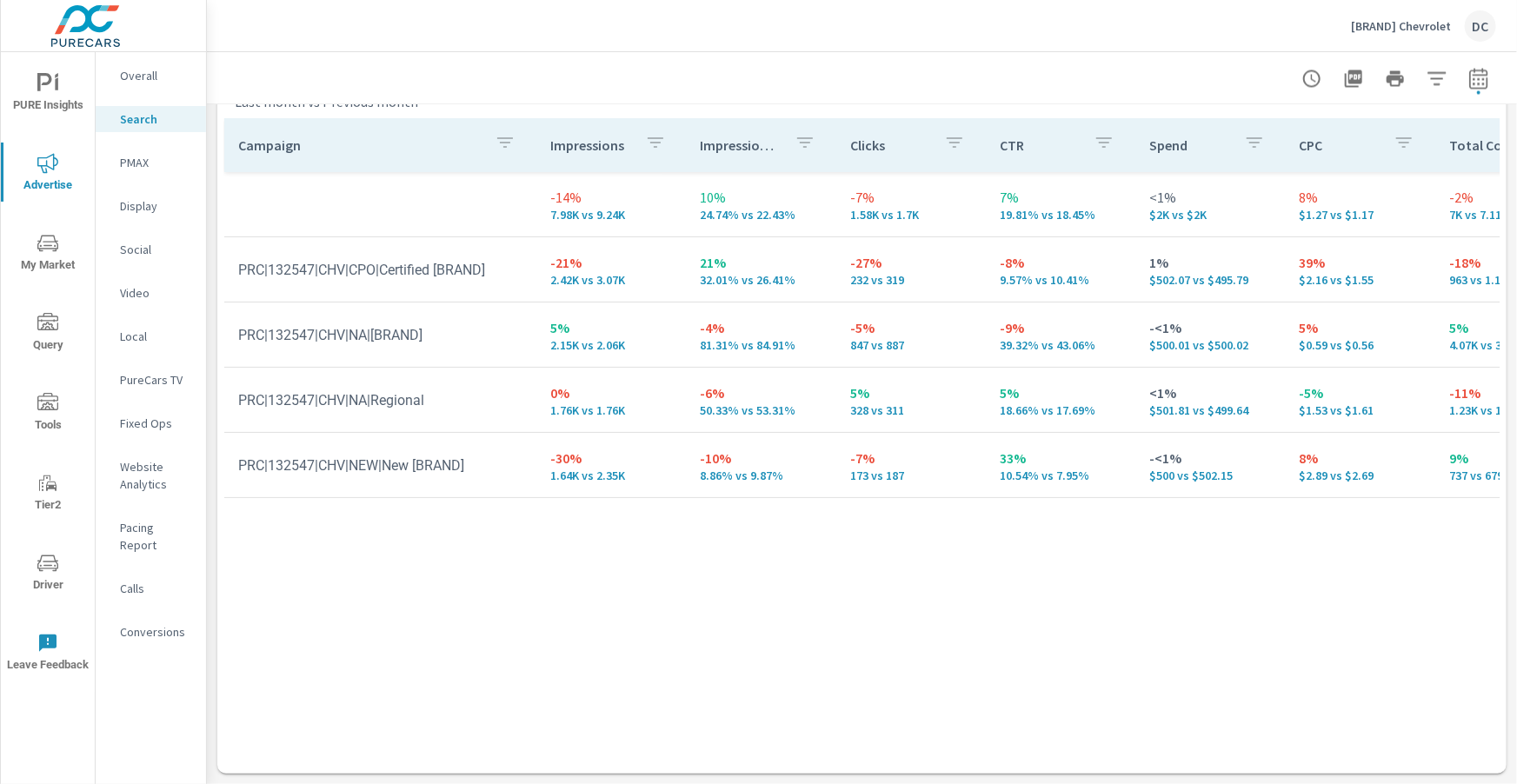 click on "Overall" at bounding box center (156, 76) 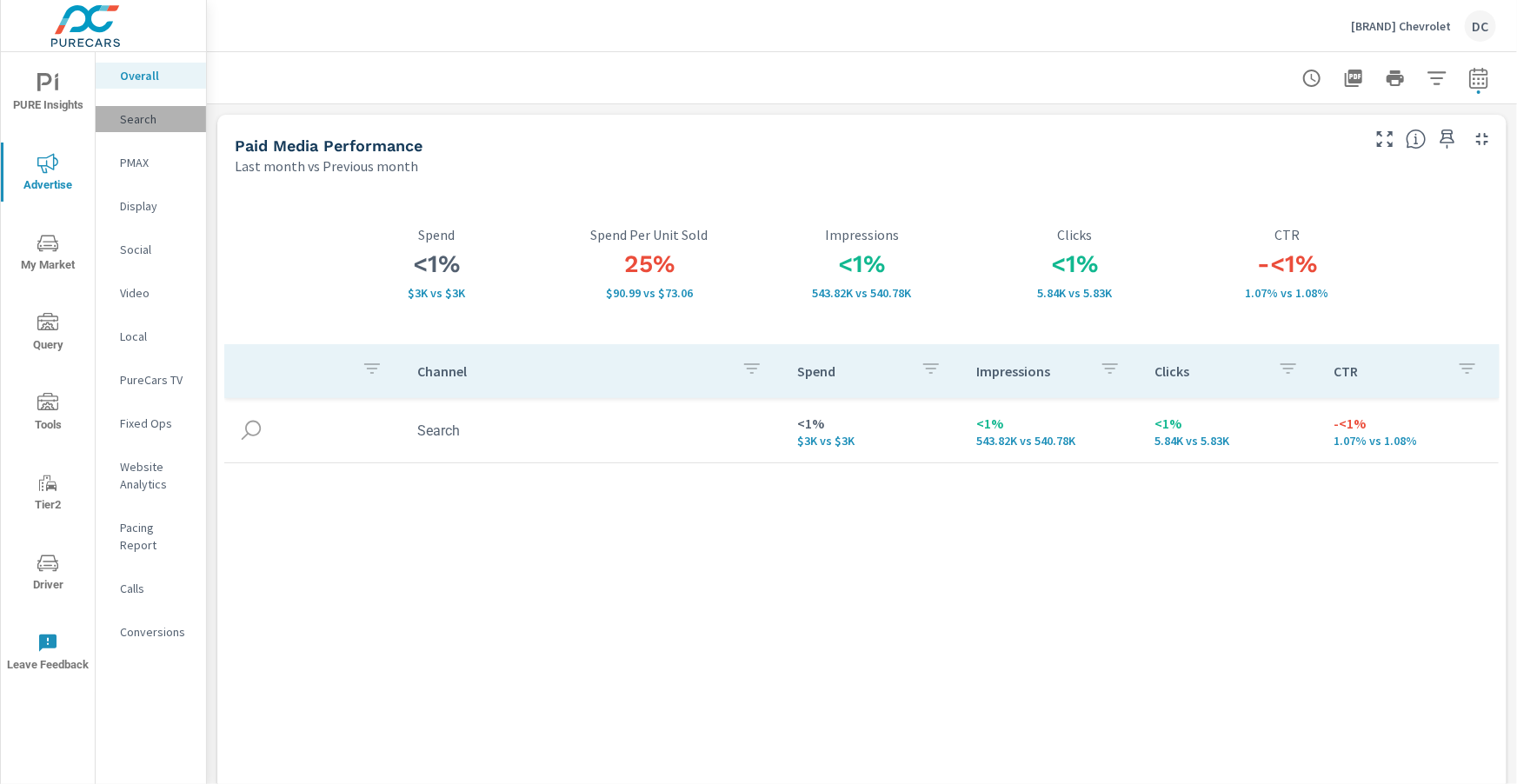 click on "Search" at bounding box center (156, 119) 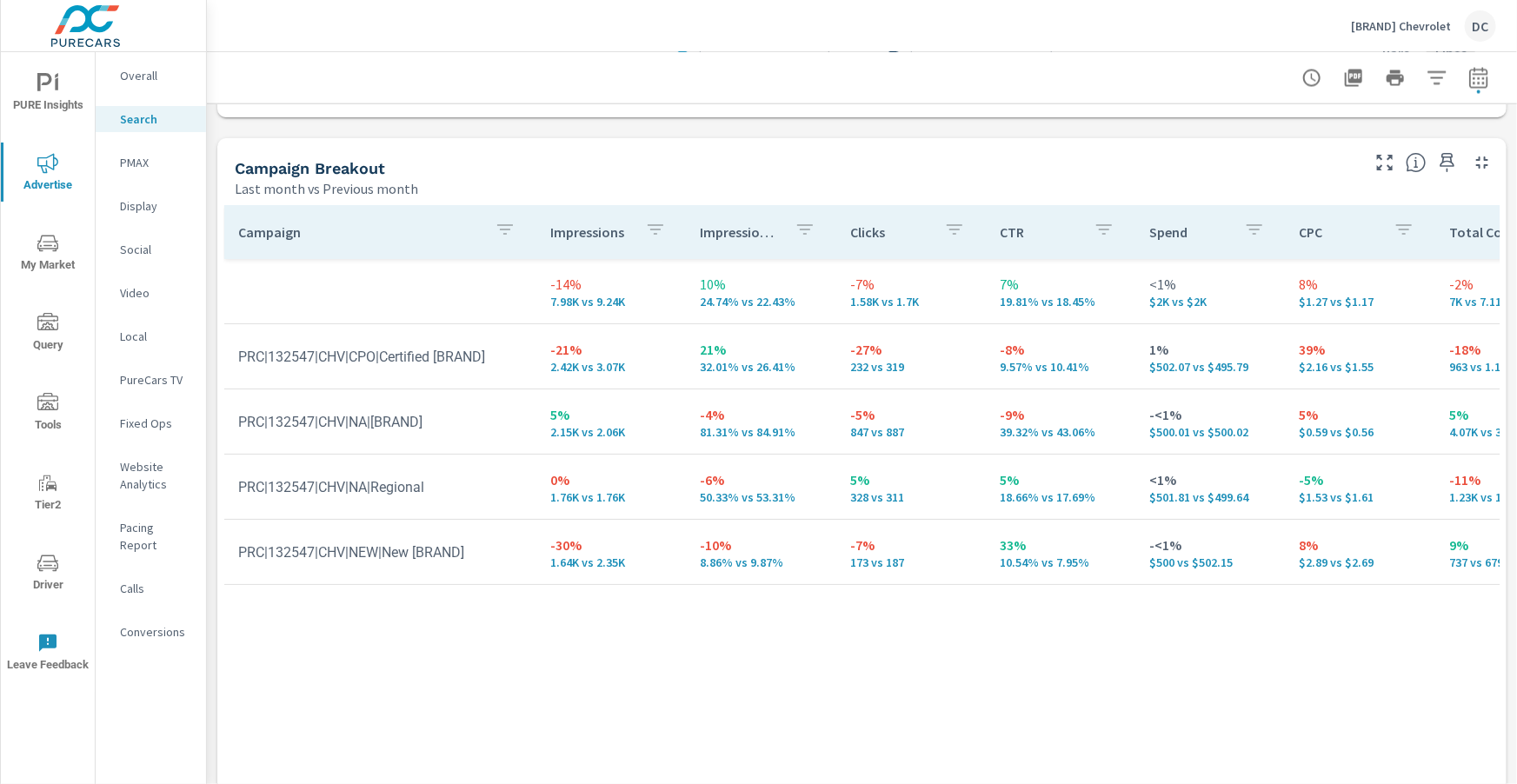 scroll, scrollTop: 1695, scrollLeft: 0, axis: vertical 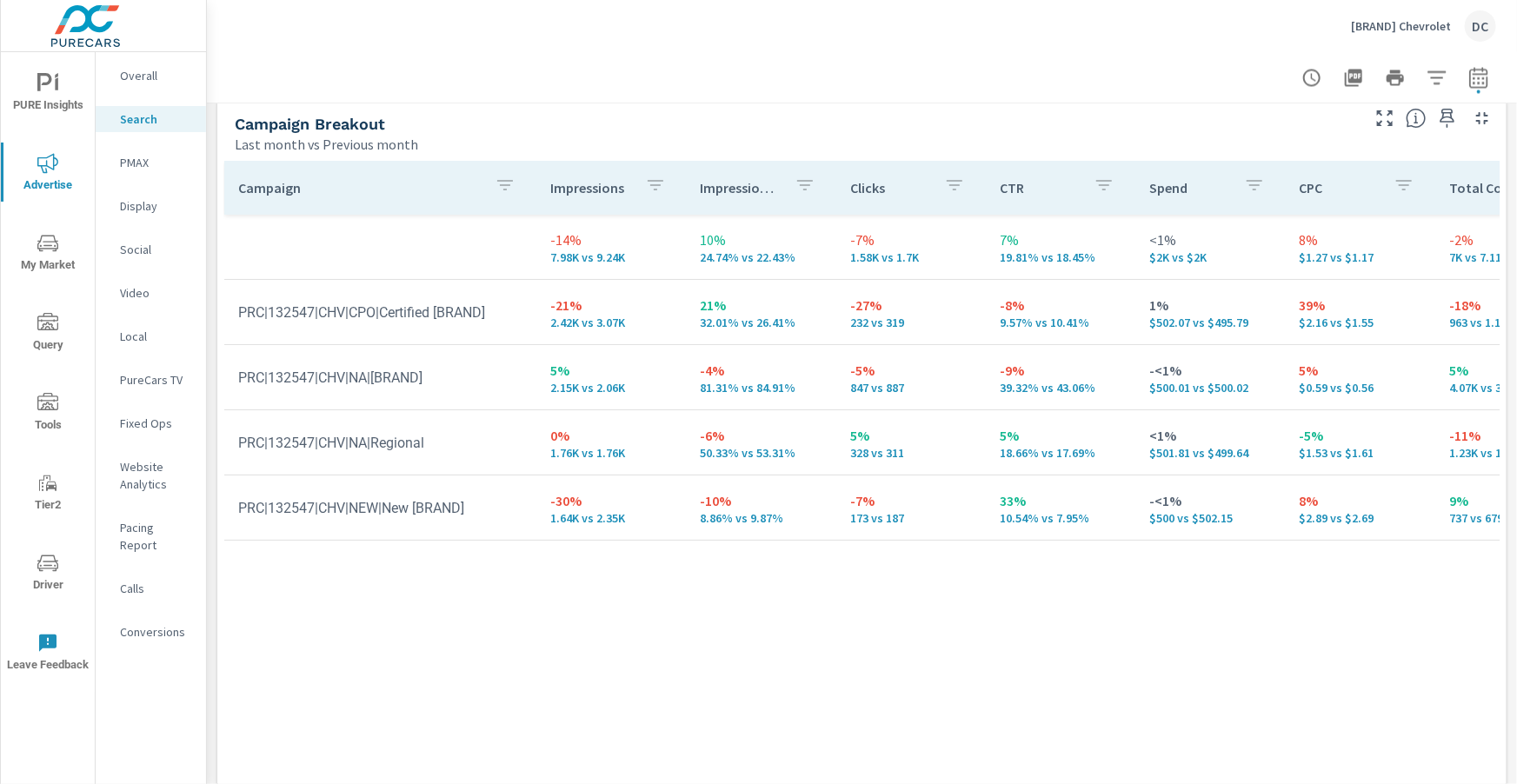 click on "PMAX" at bounding box center [156, 163] 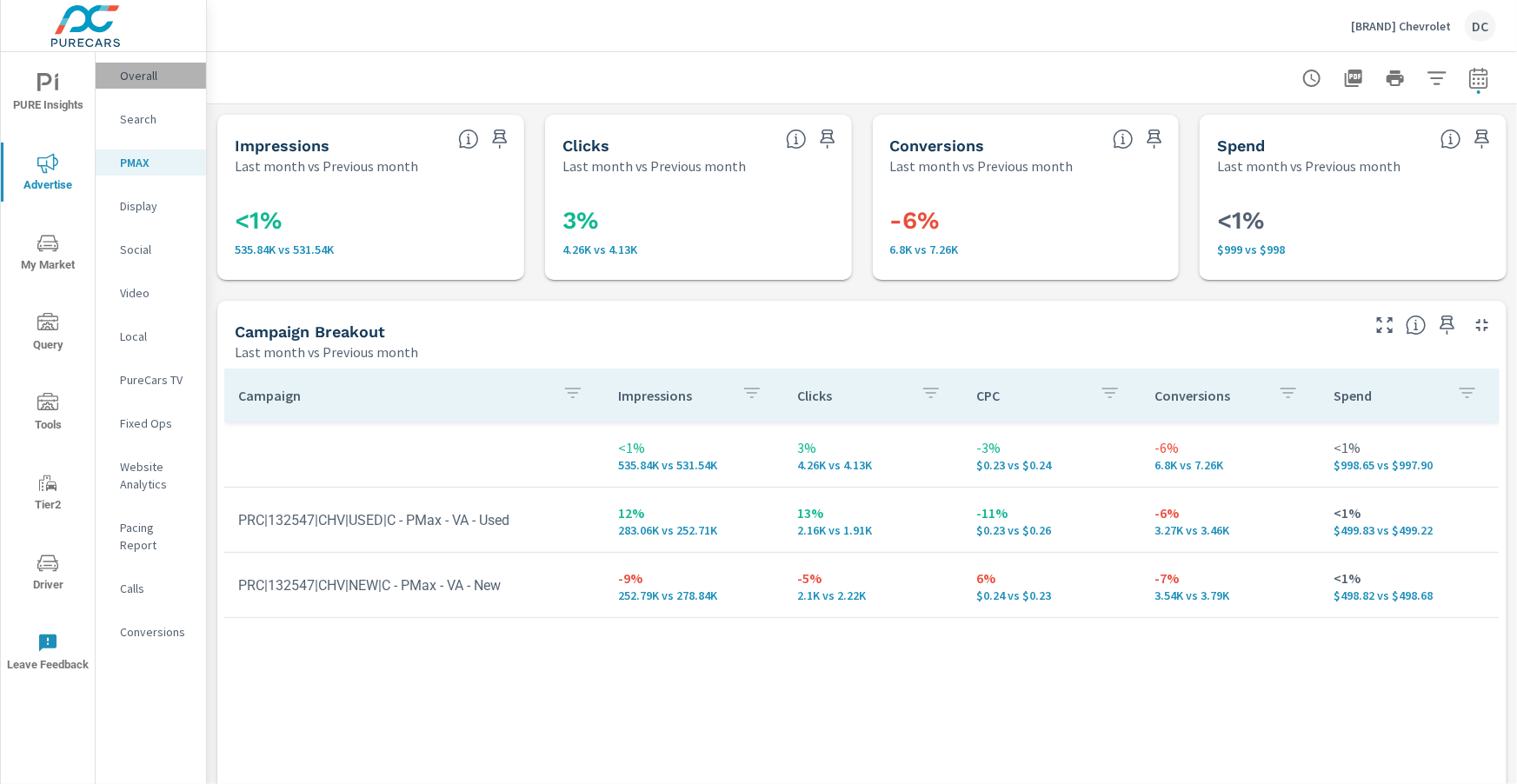 click on "Overall" at bounding box center (150, 76) 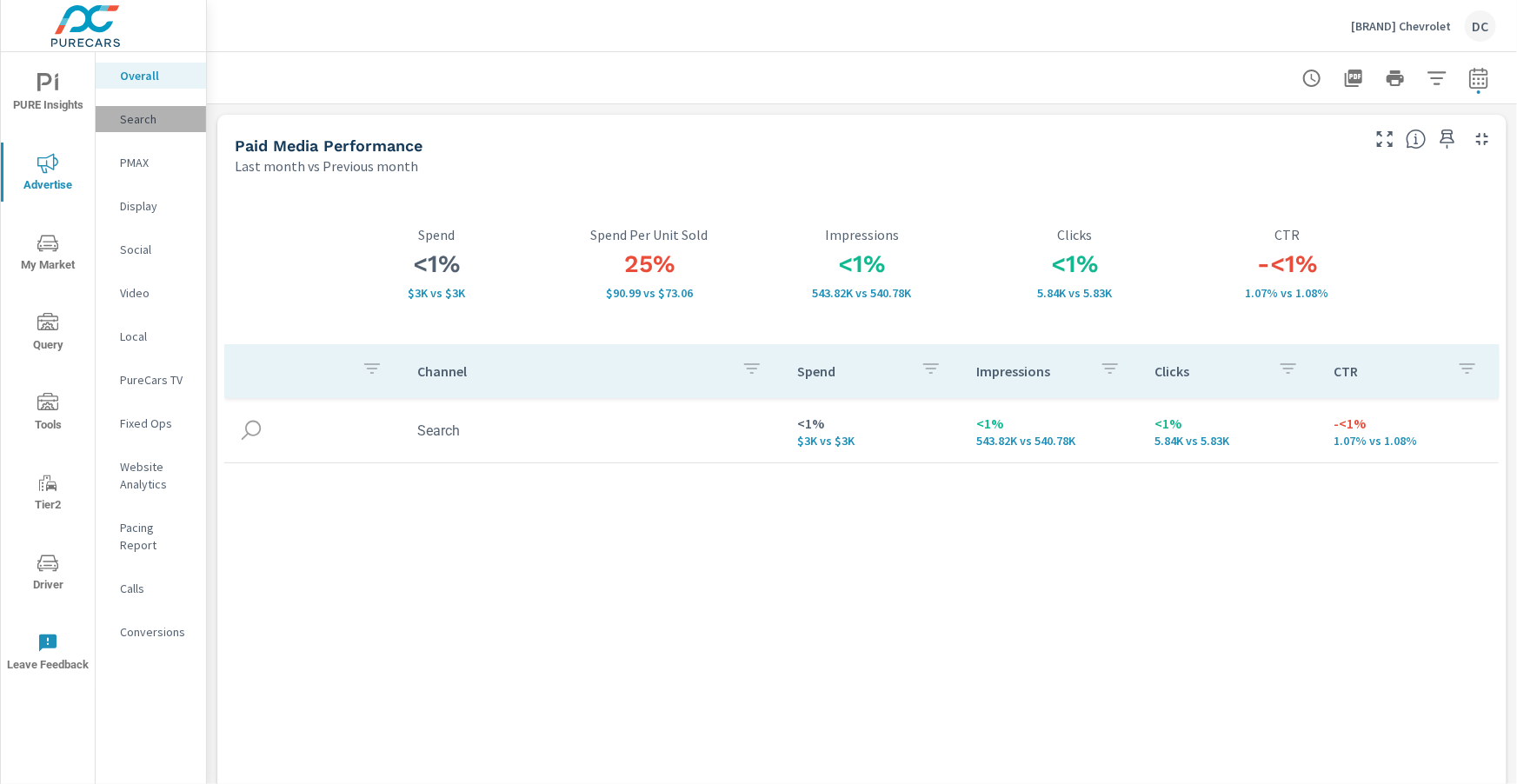 click on "Search" at bounding box center (156, 119) 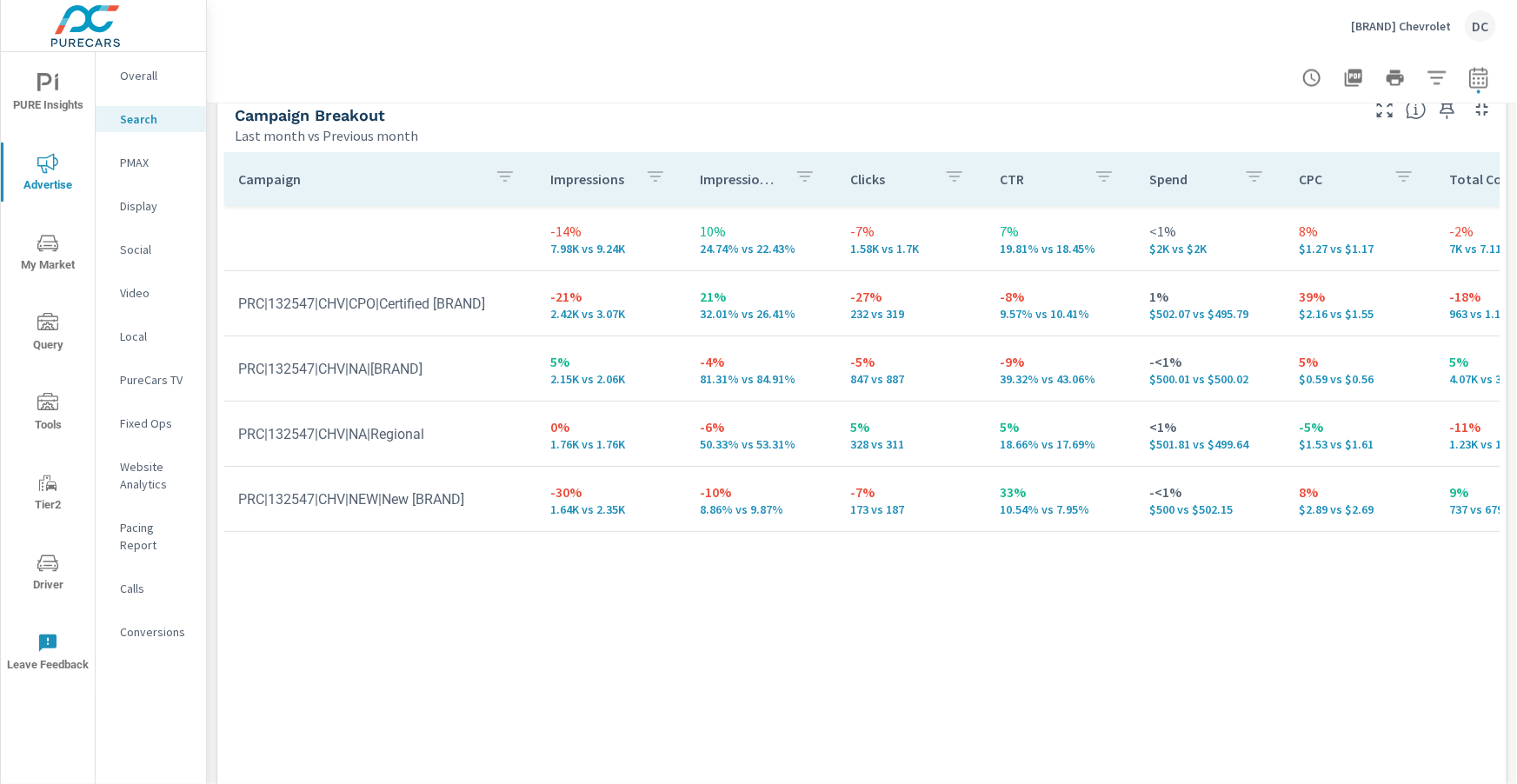 scroll, scrollTop: 1738, scrollLeft: 0, axis: vertical 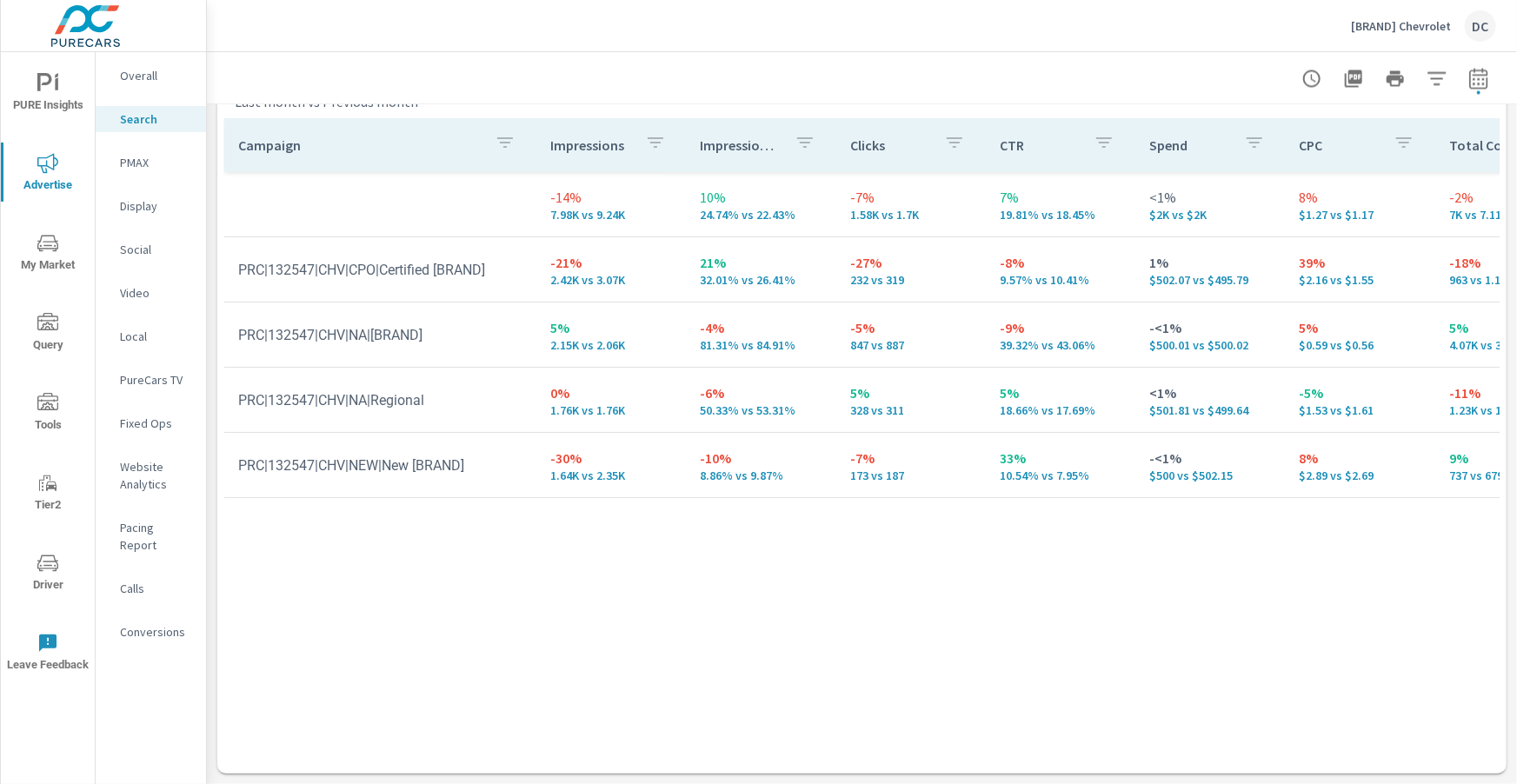 click on "PMAX" at bounding box center (156, 163) 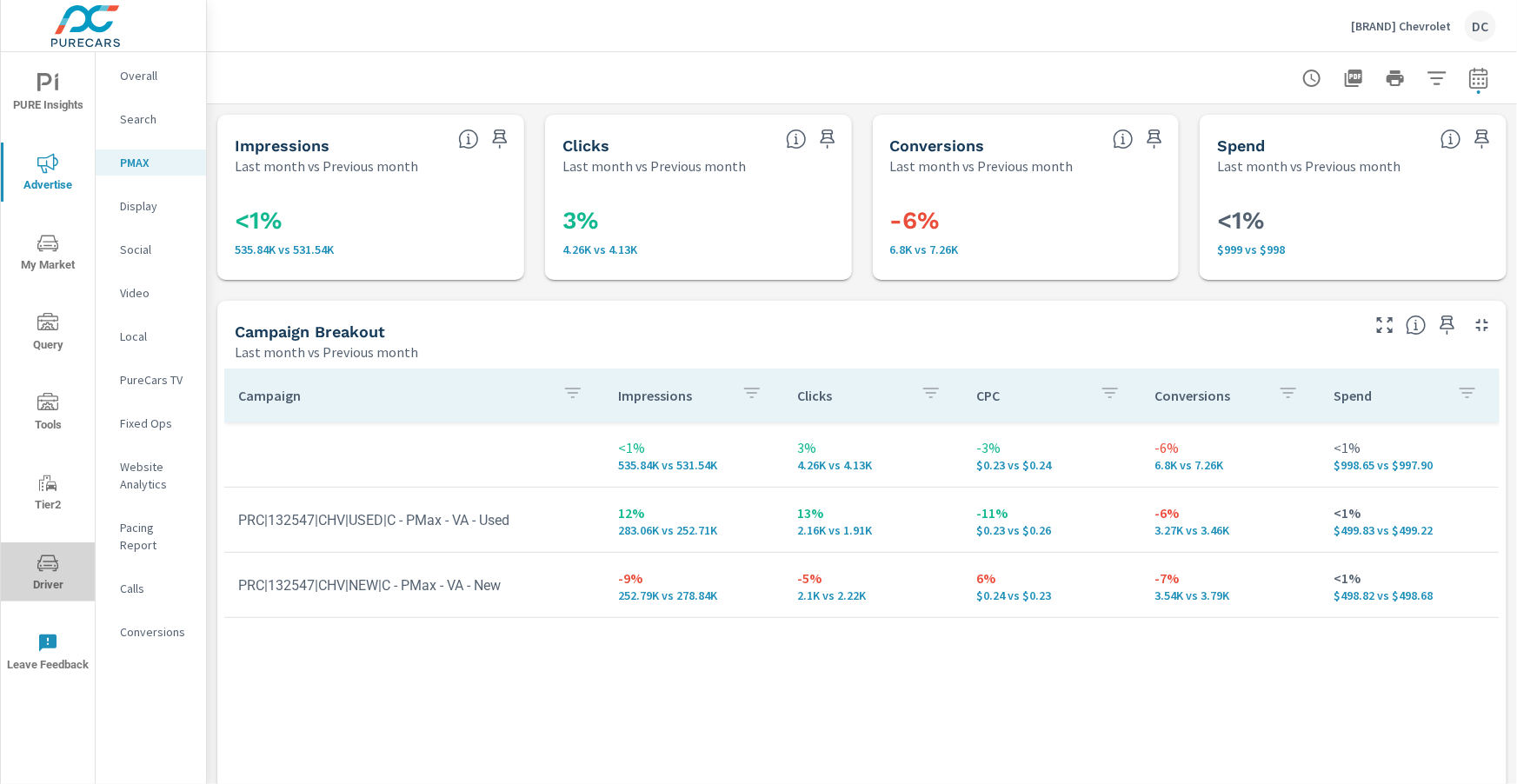 click 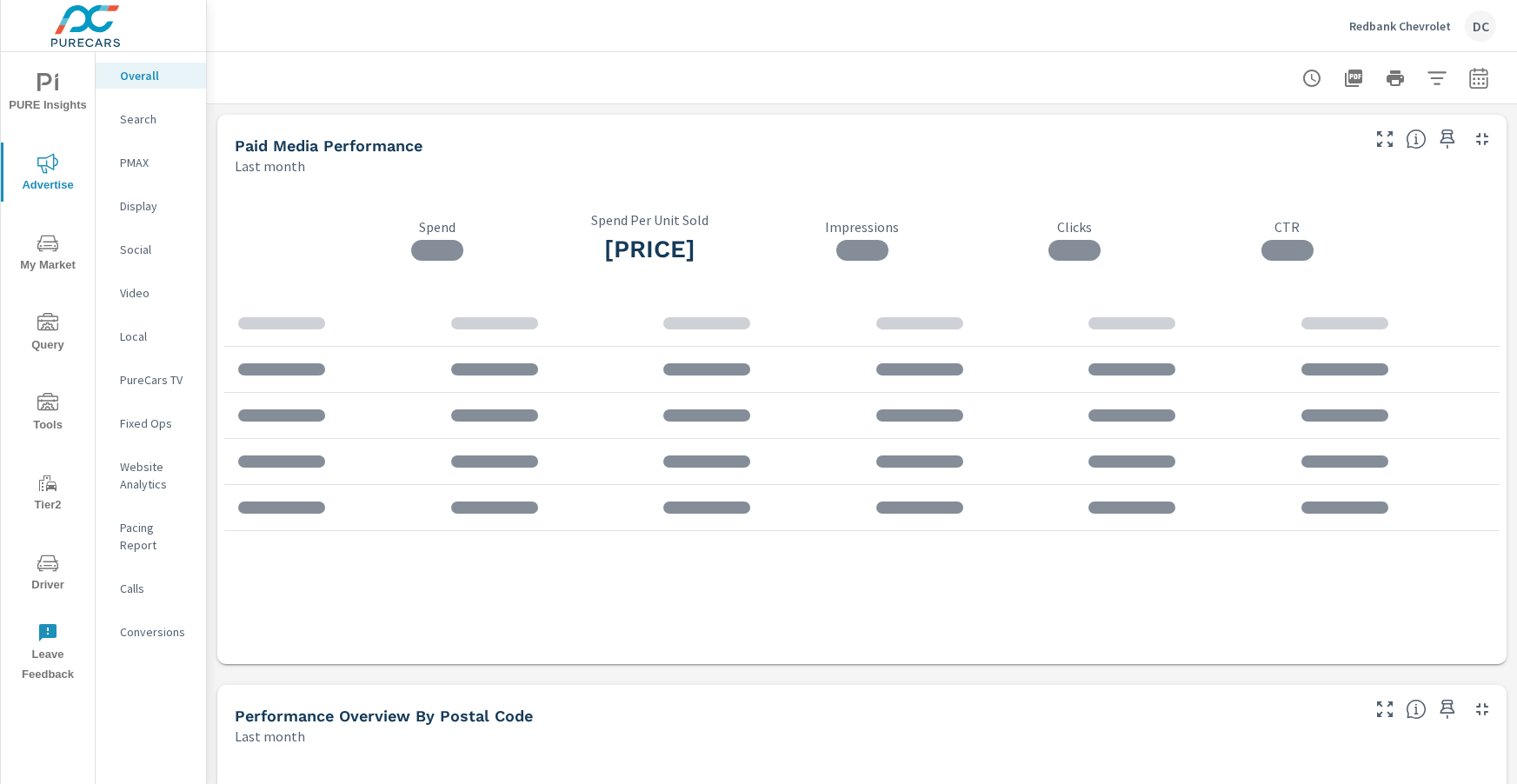 scroll, scrollTop: 0, scrollLeft: 0, axis: both 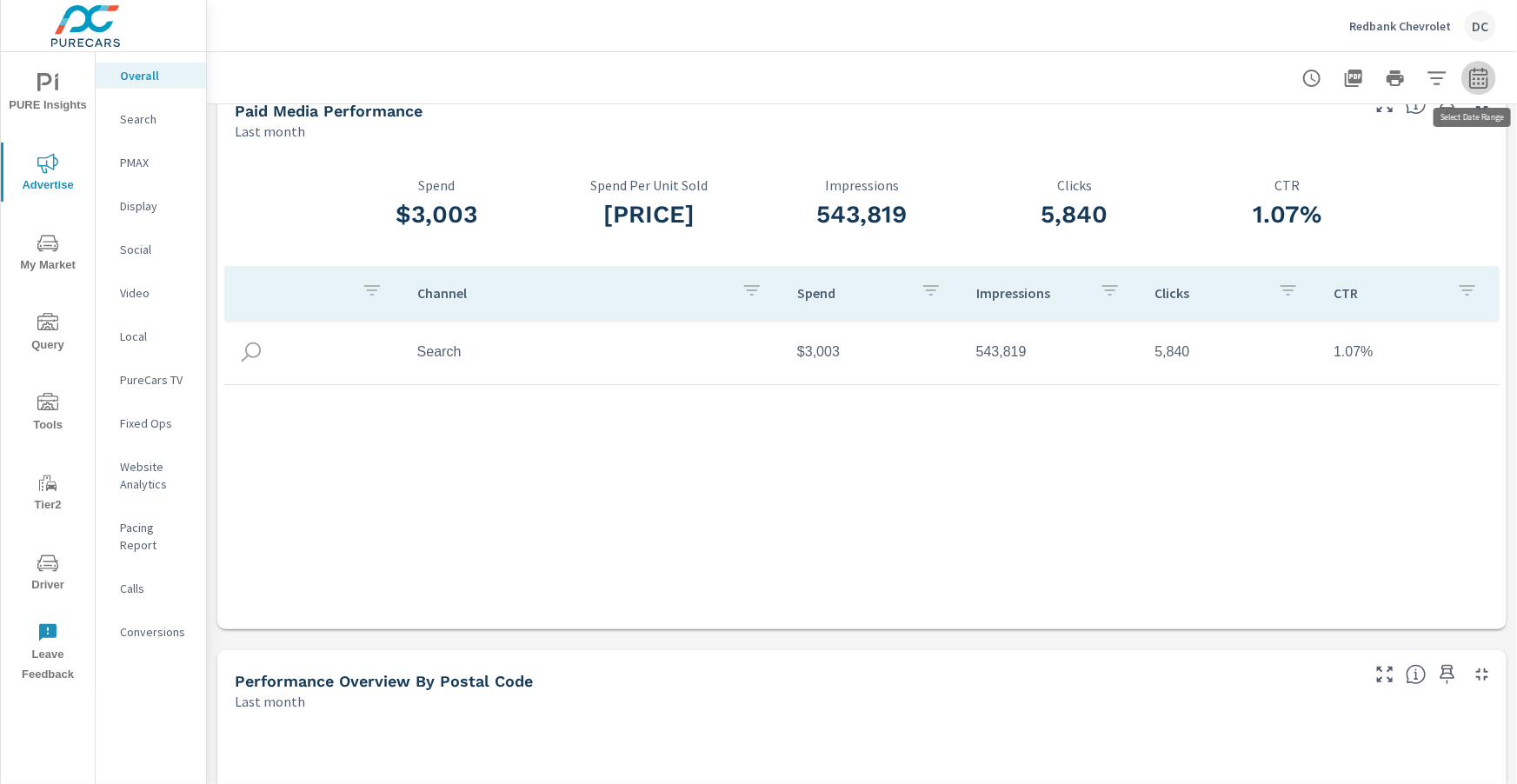 click 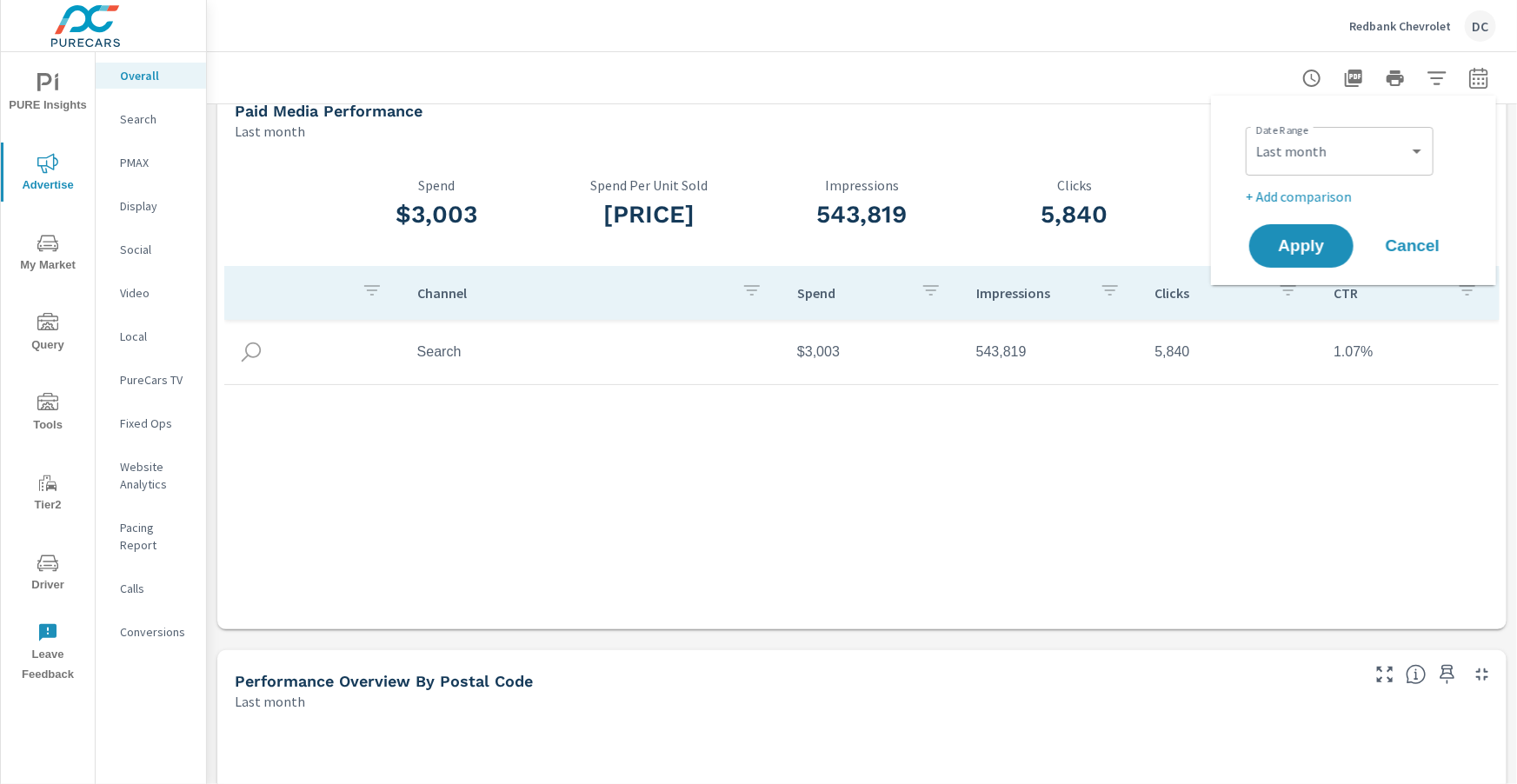 click on "+ Add comparison" at bounding box center [1357, 196] 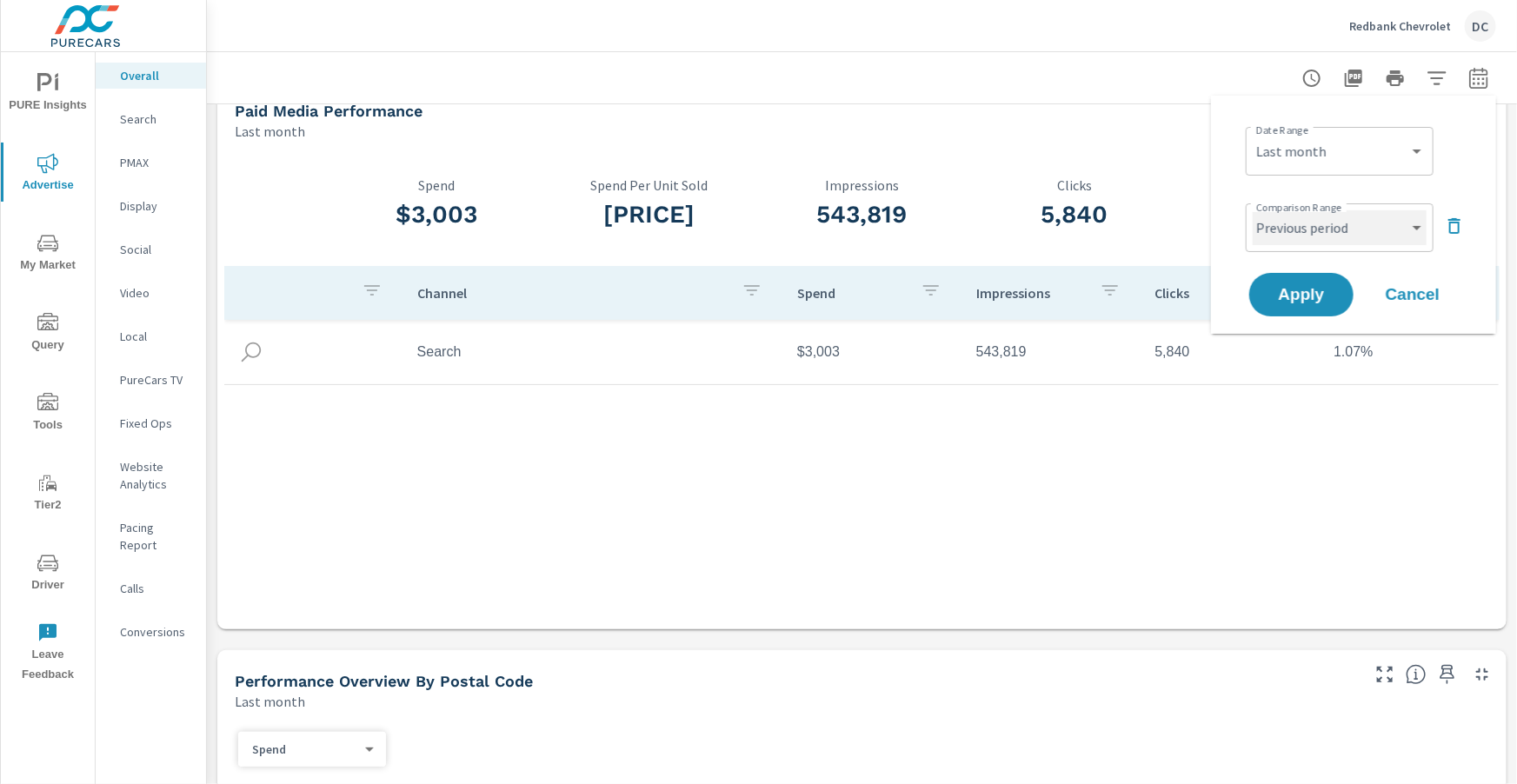 click on "Custom Previous period Previous month Previous year" at bounding box center [1340, 228] 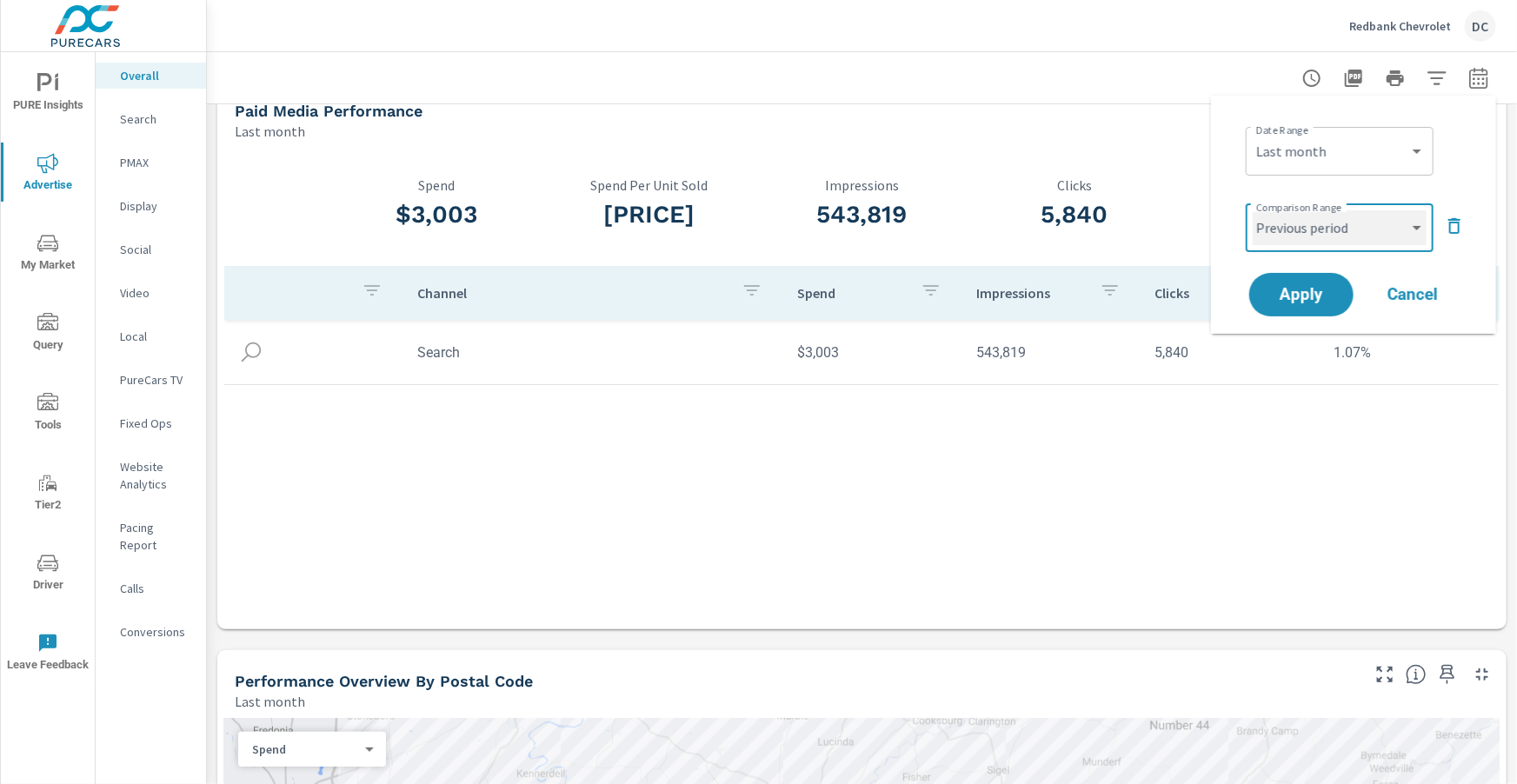 select on "Previous month" 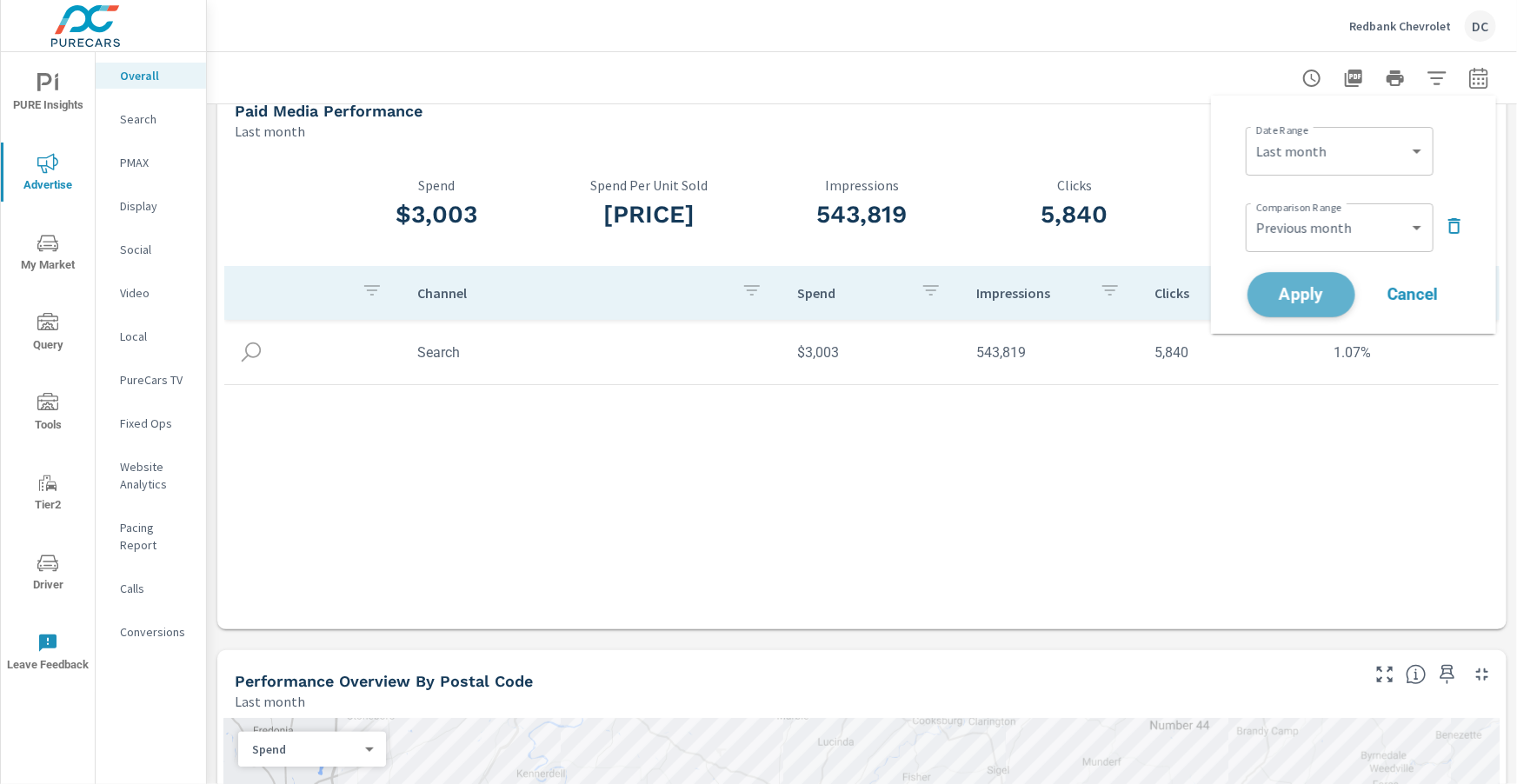 click on "Apply" at bounding box center (1301, 295) 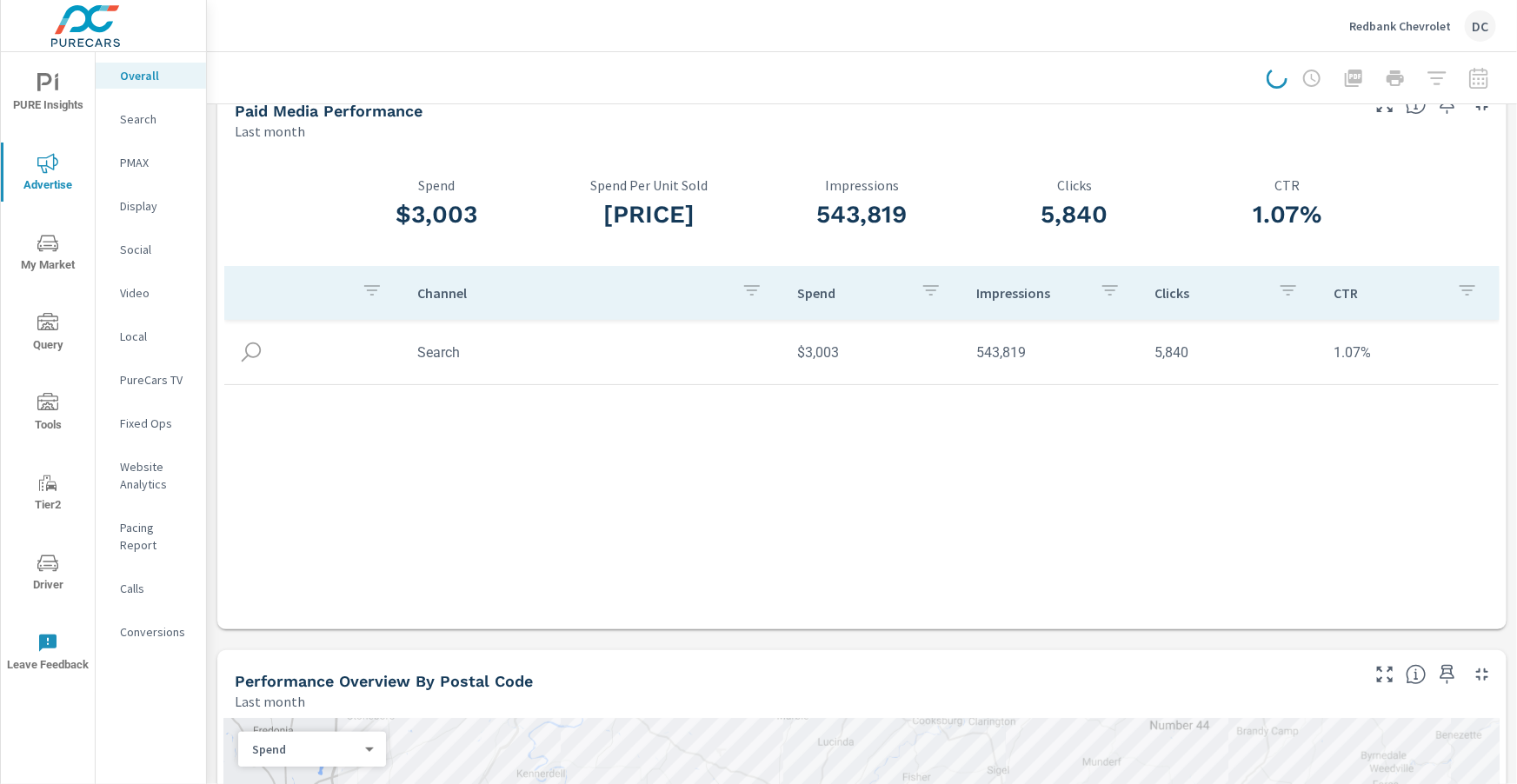 scroll, scrollTop: 0, scrollLeft: 0, axis: both 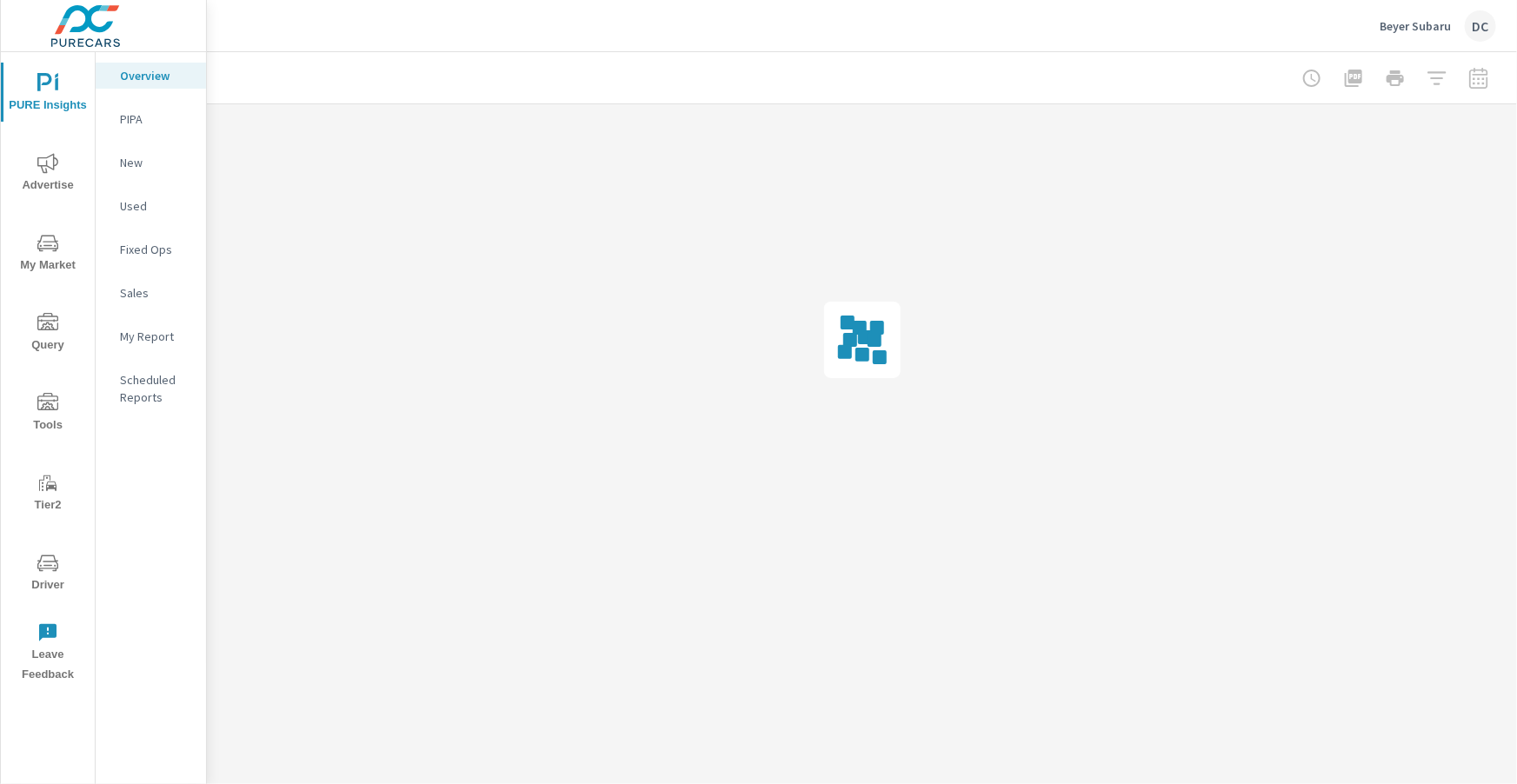 click on "My Market" at bounding box center (48, 254) 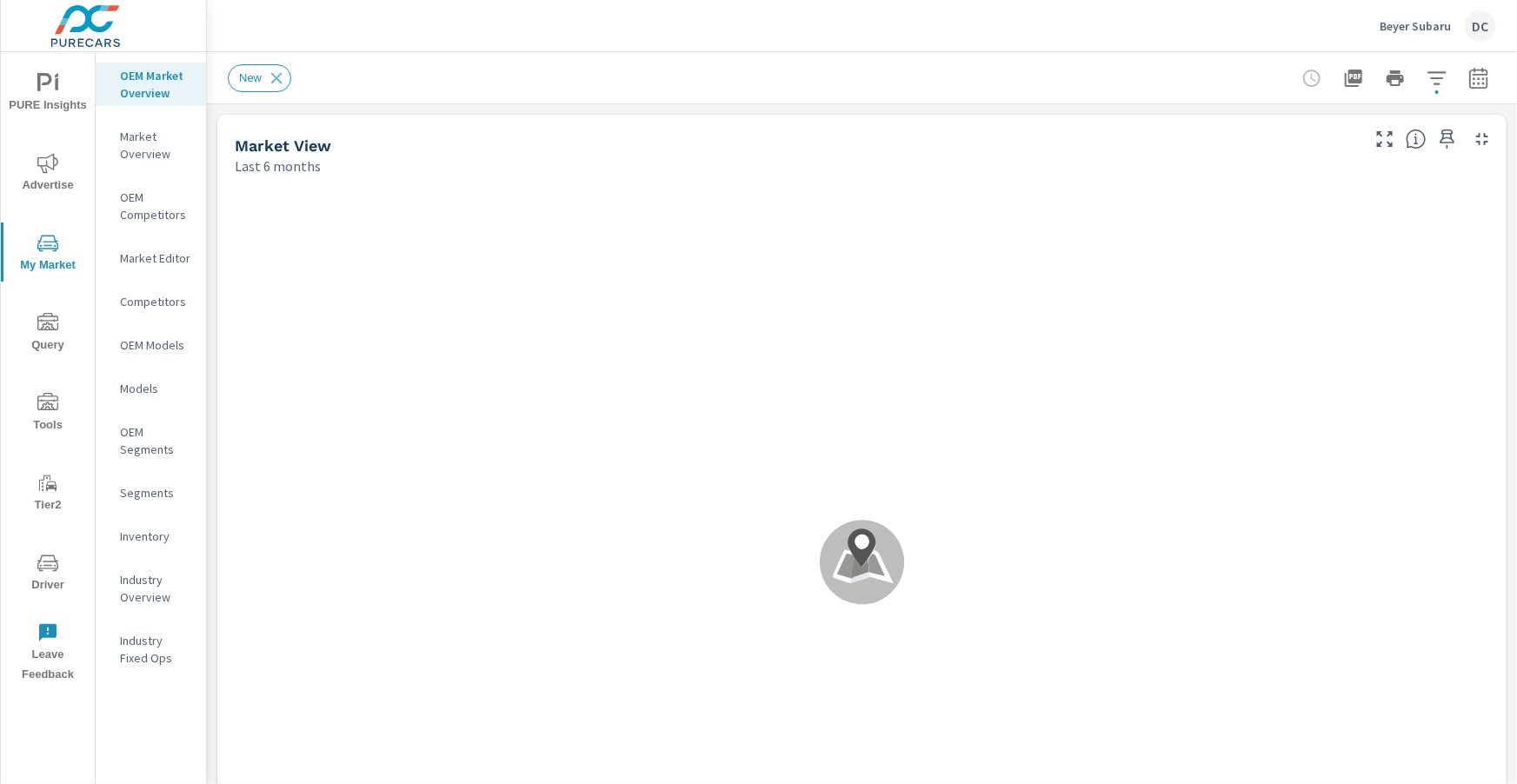 scroll, scrollTop: 0, scrollLeft: 0, axis: both 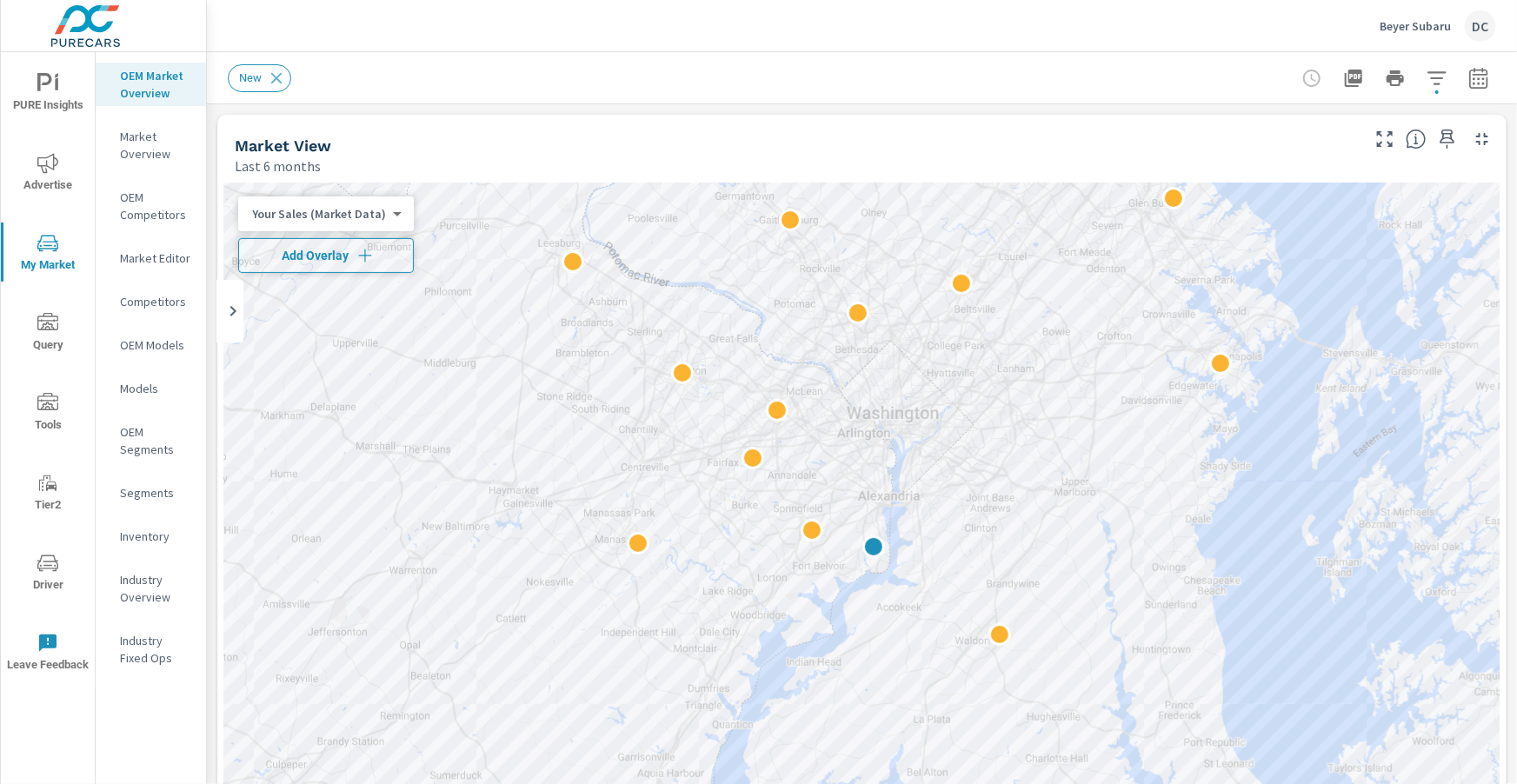 click on "Add Overlay" at bounding box center [326, 256] 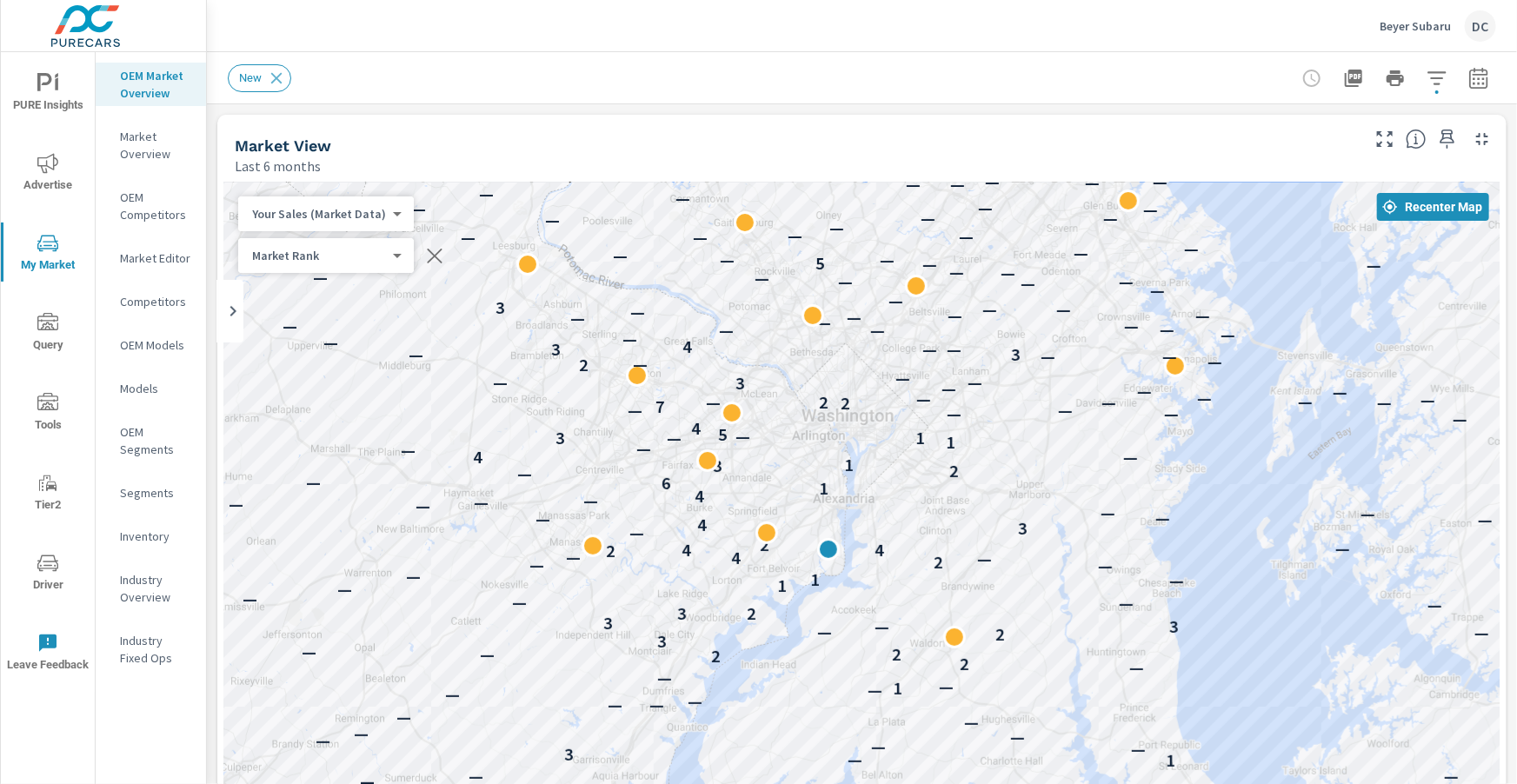 drag, startPoint x: 1294, startPoint y: 555, endPoint x: 1249, endPoint y: 555, distance: 45 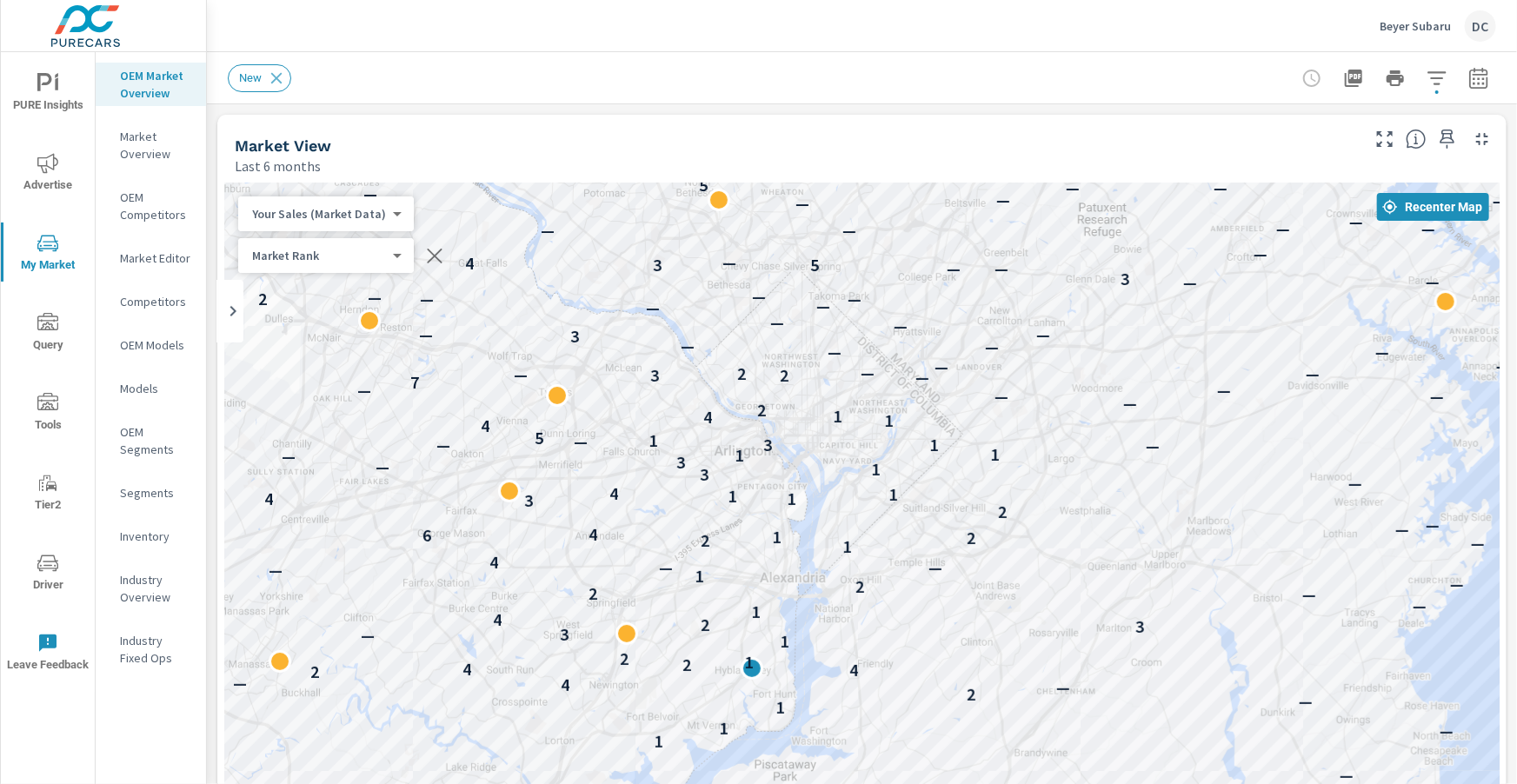 drag, startPoint x: 1031, startPoint y: 310, endPoint x: 1095, endPoint y: 307, distance: 64.070274 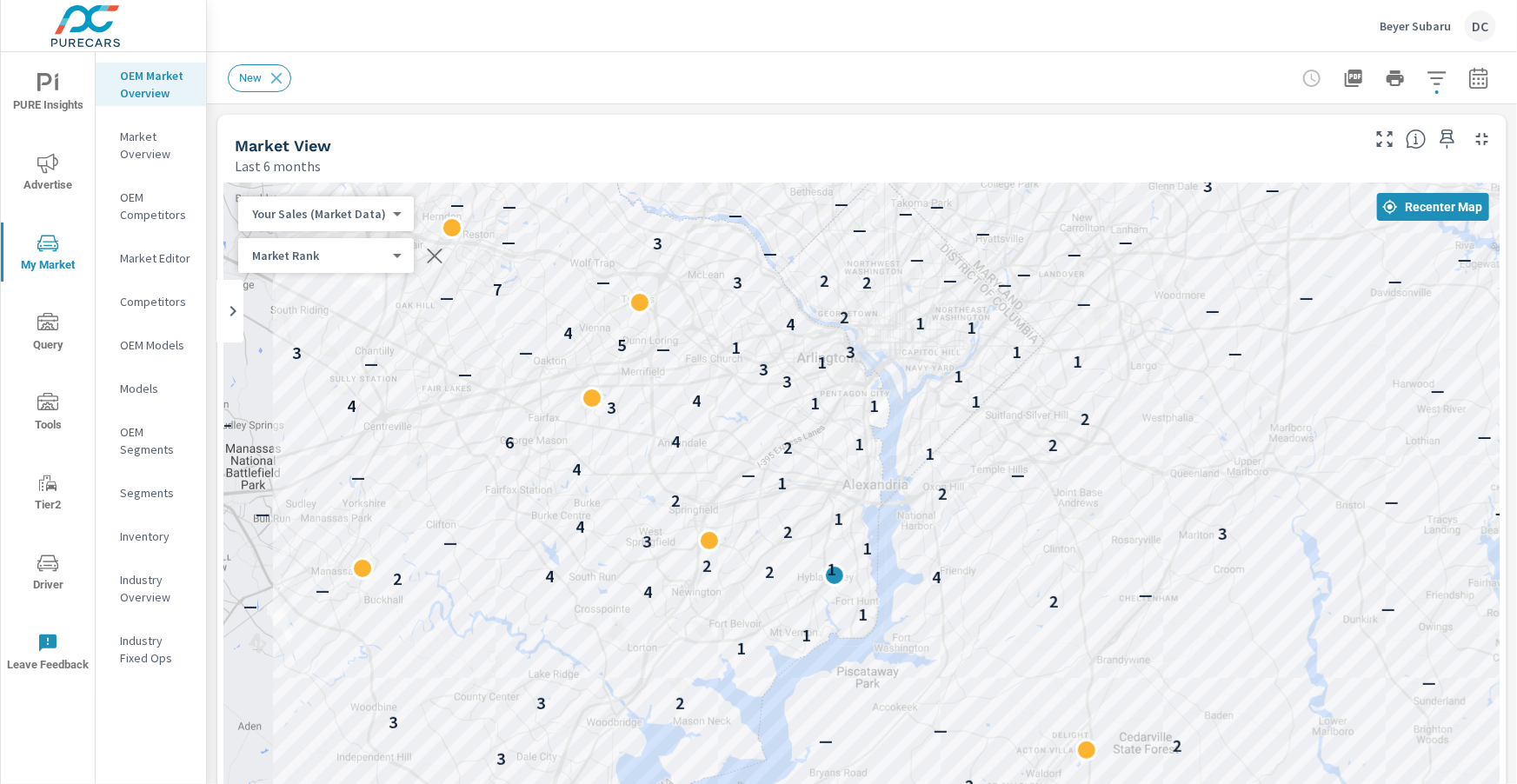drag, startPoint x: 1010, startPoint y: 395, endPoint x: 1093, endPoint y: 298, distance: 127.66362 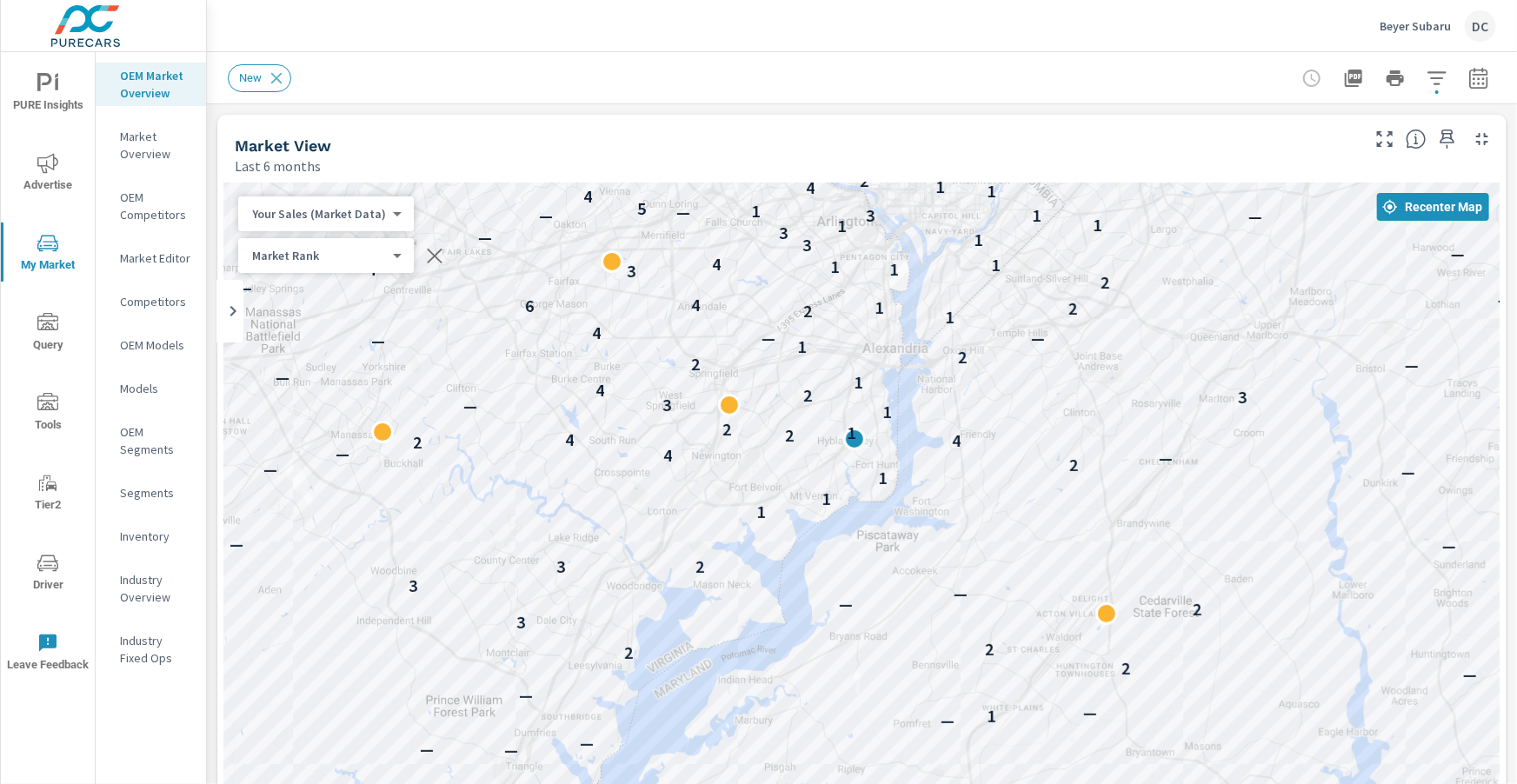 drag, startPoint x: 975, startPoint y: 455, endPoint x: 995, endPoint y: 314, distance: 142.4114 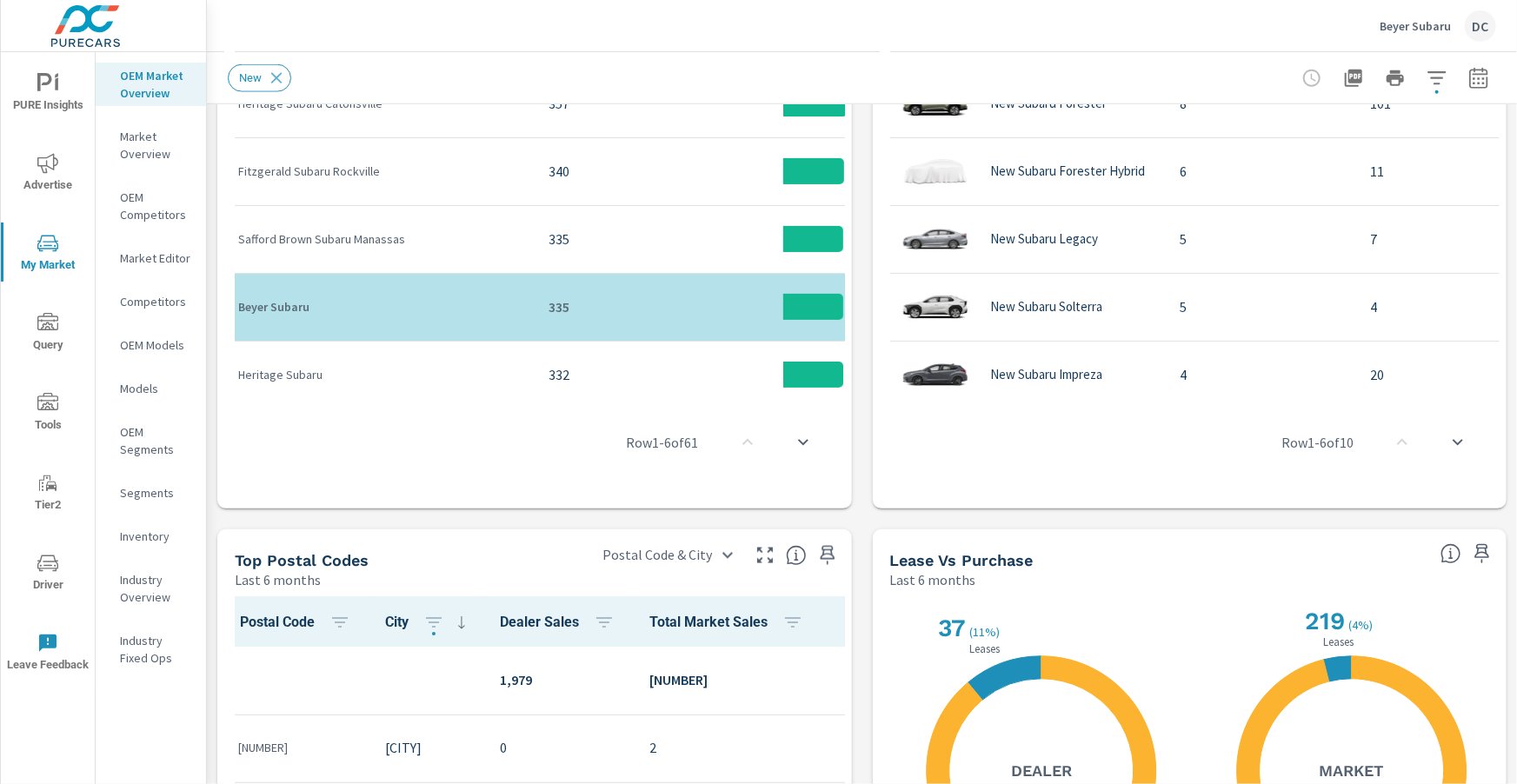 scroll, scrollTop: 1182, scrollLeft: 0, axis: vertical 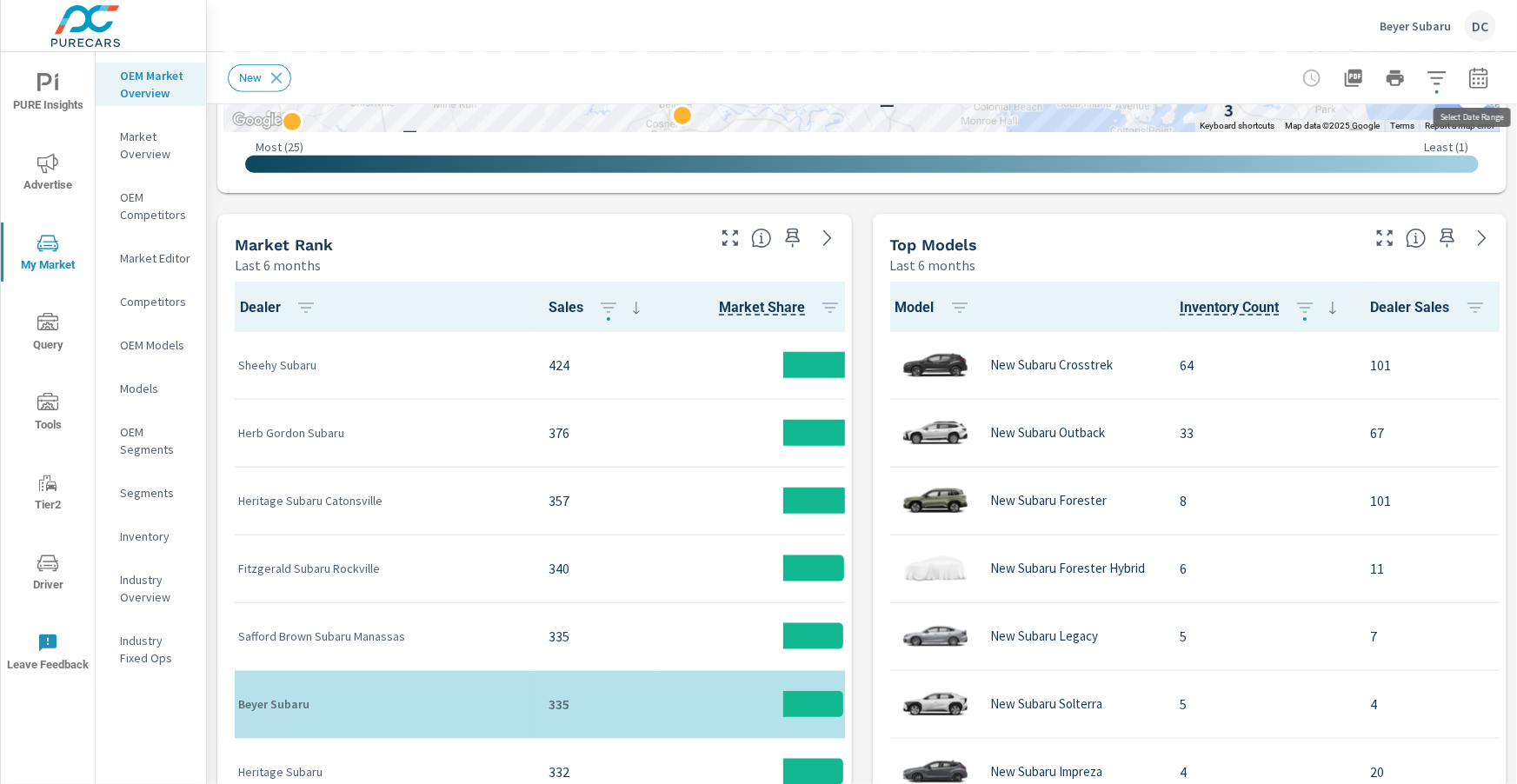 click 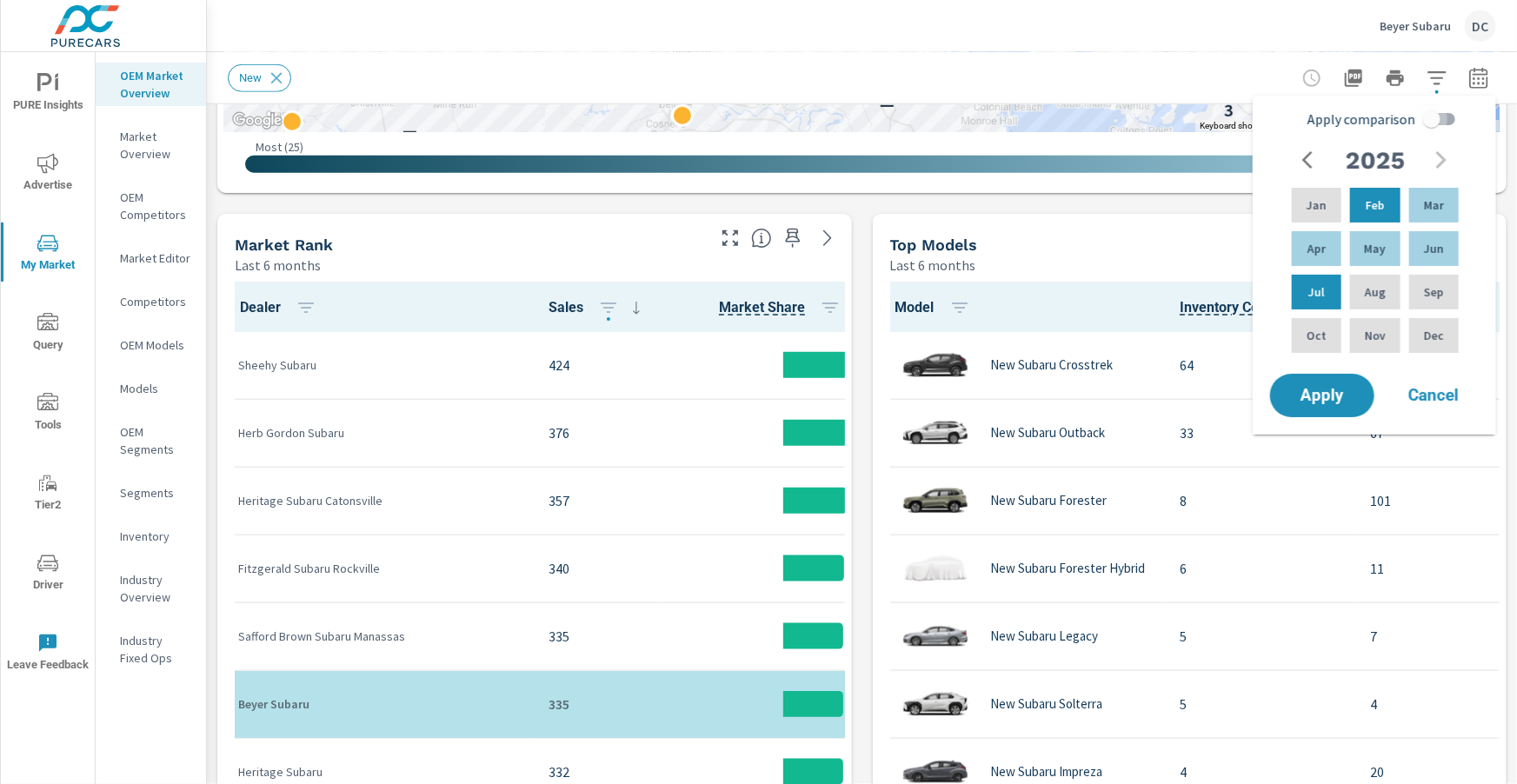 click on "Apply comparison" at bounding box center (1432, 119) 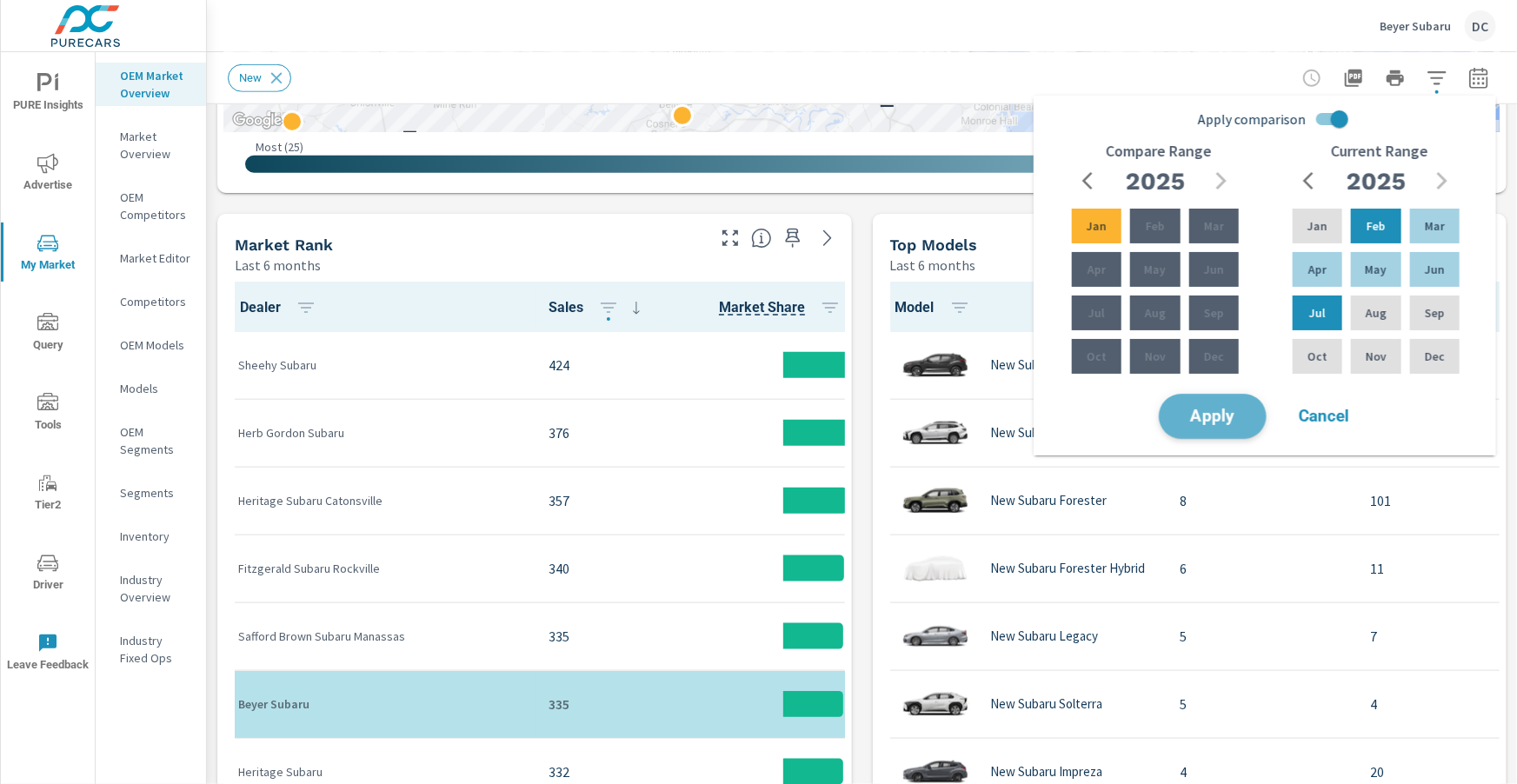 click on "Apply" at bounding box center [1213, 416] 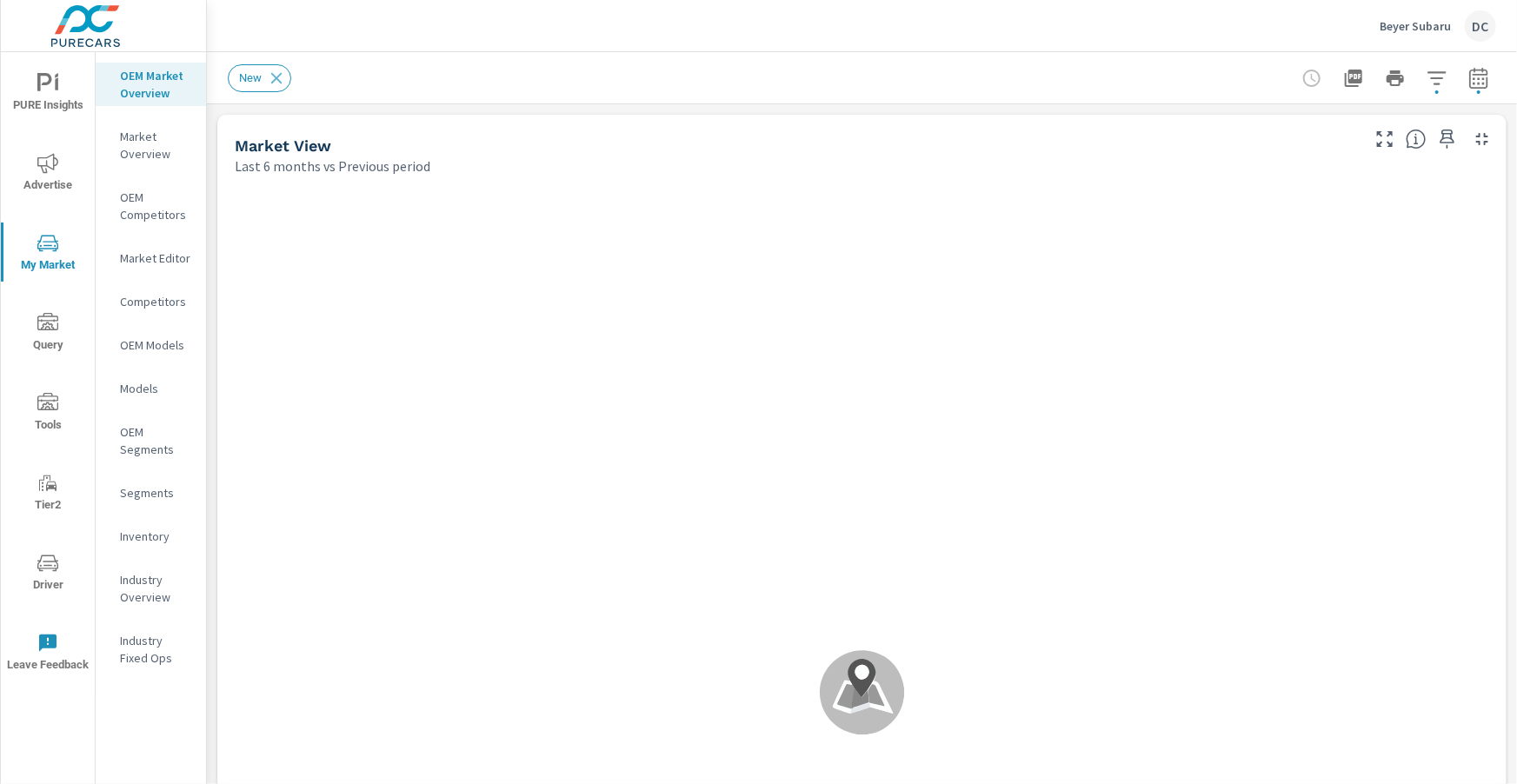 scroll, scrollTop: 0, scrollLeft: 0, axis: both 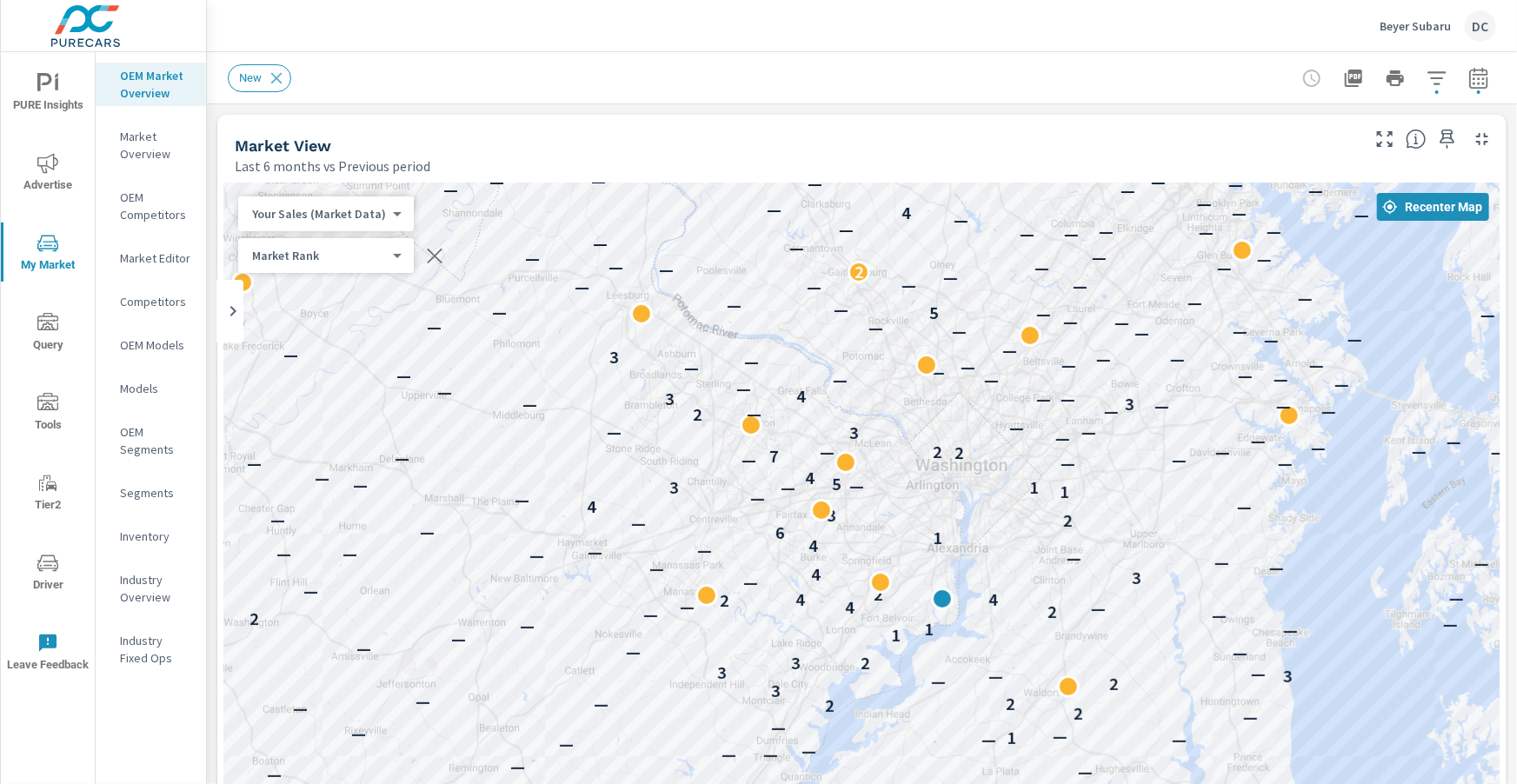 click on "New" at bounding box center [862, 77] 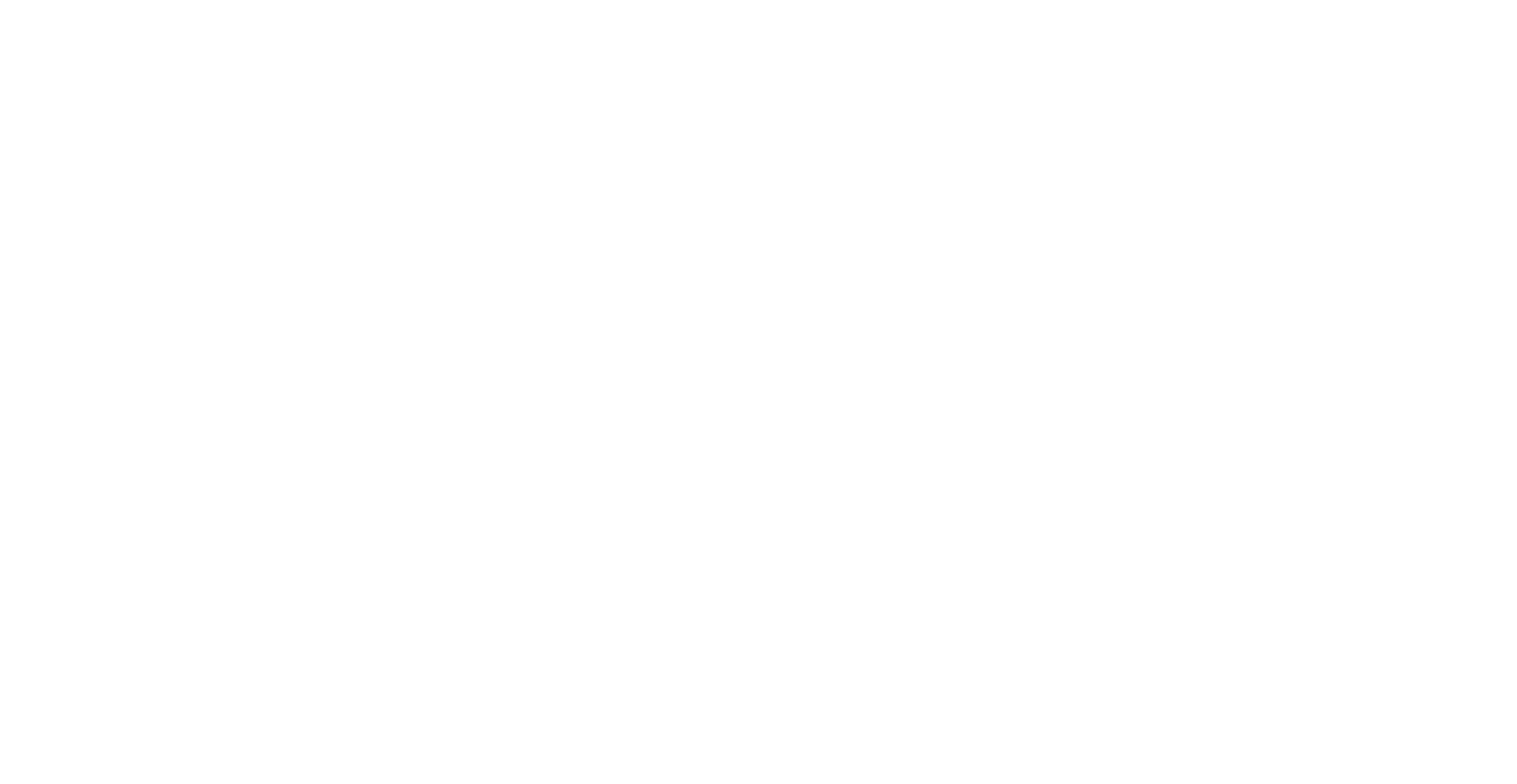 scroll, scrollTop: 0, scrollLeft: 0, axis: both 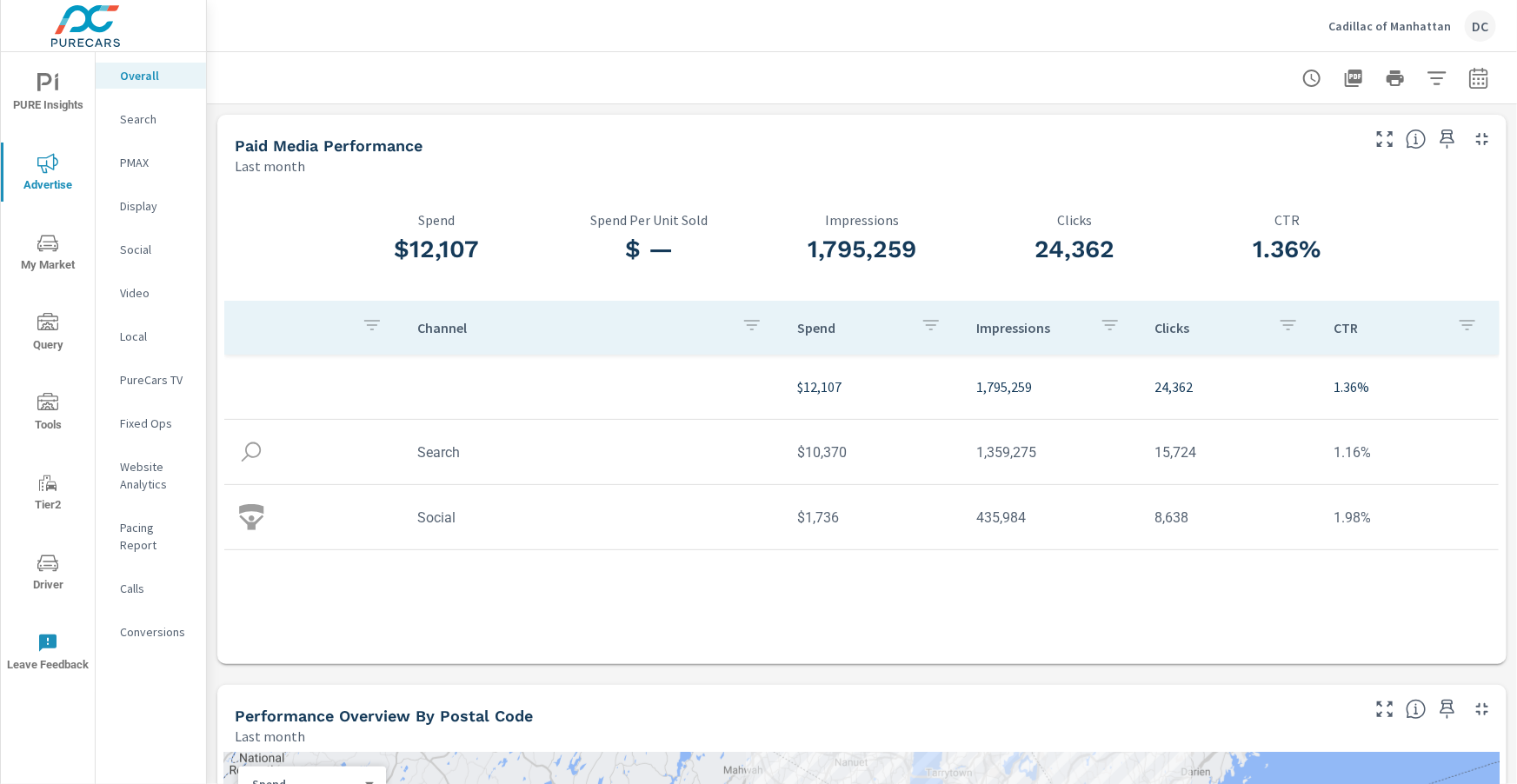 click 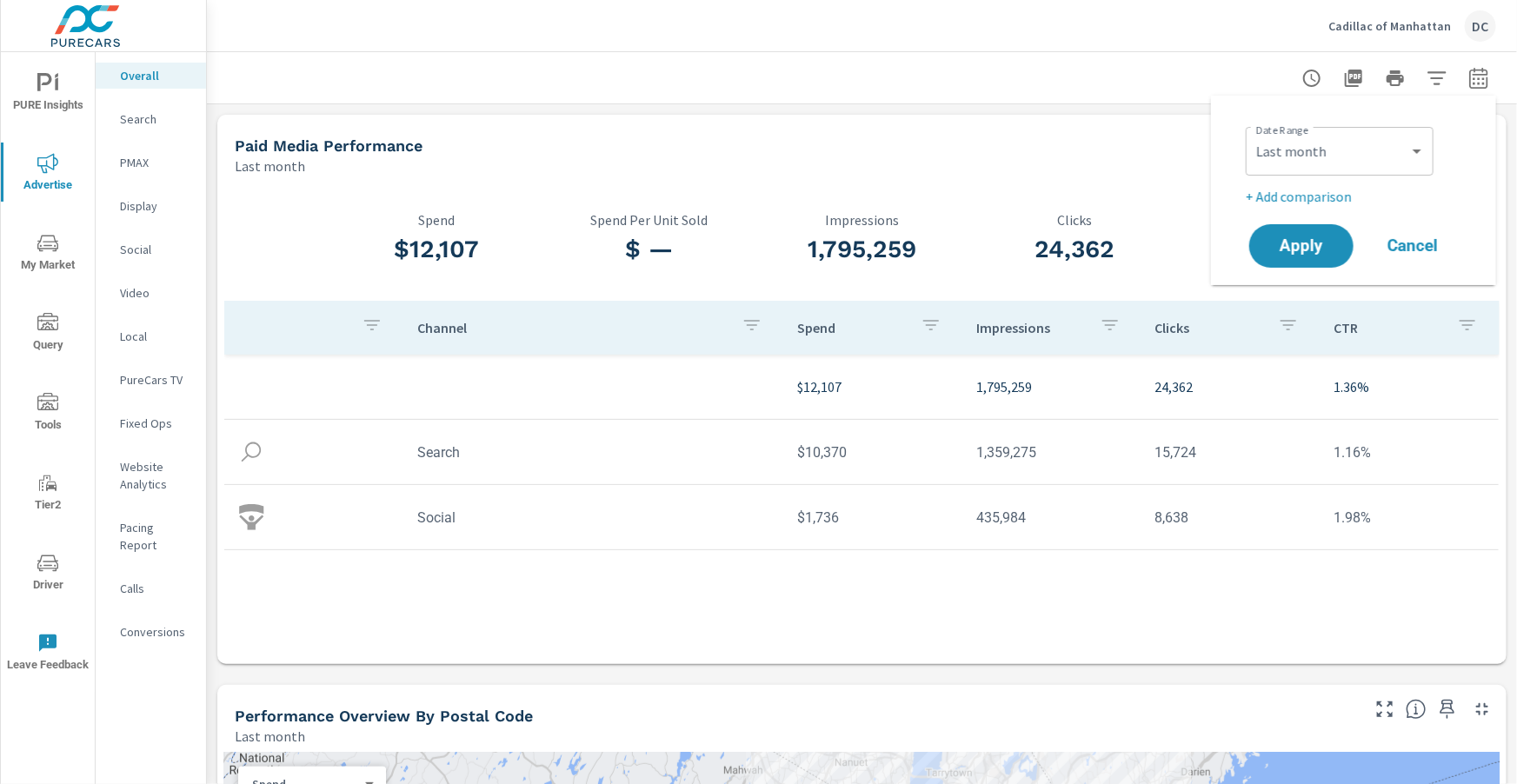 click on "+ Add comparison" at bounding box center [1357, 196] 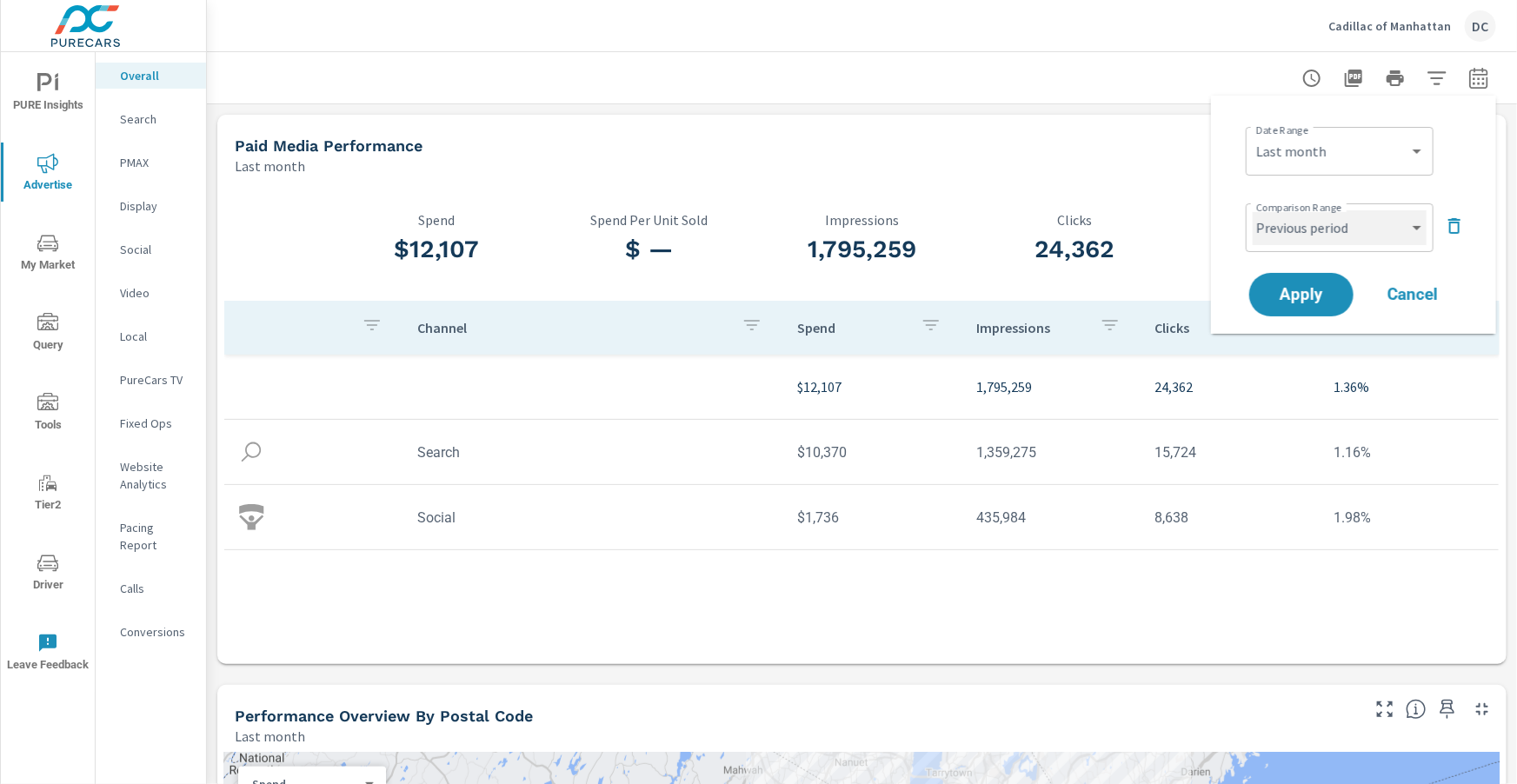 click on "Custom Previous period Previous month Previous year" at bounding box center (1340, 228) 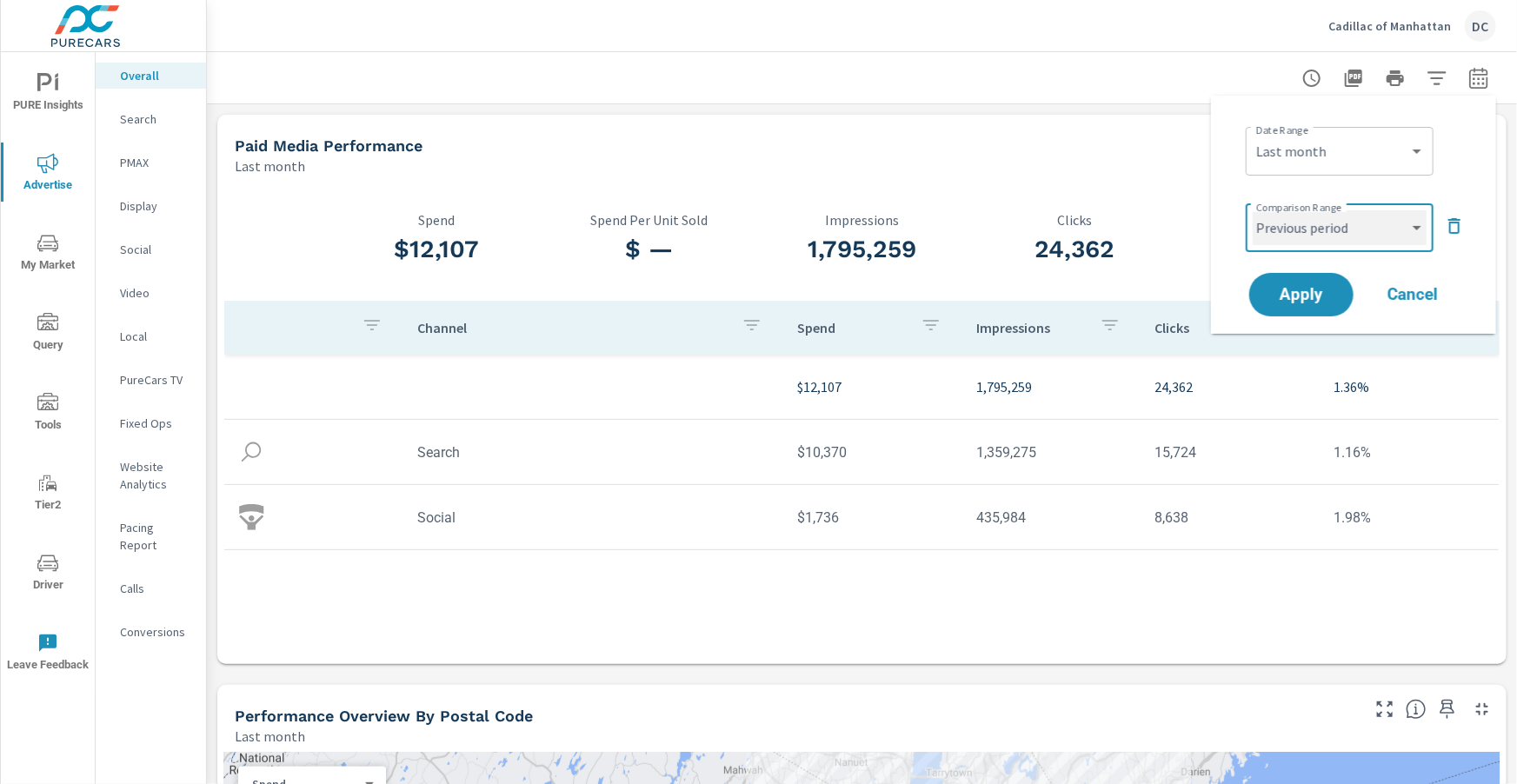 select on "Previous month" 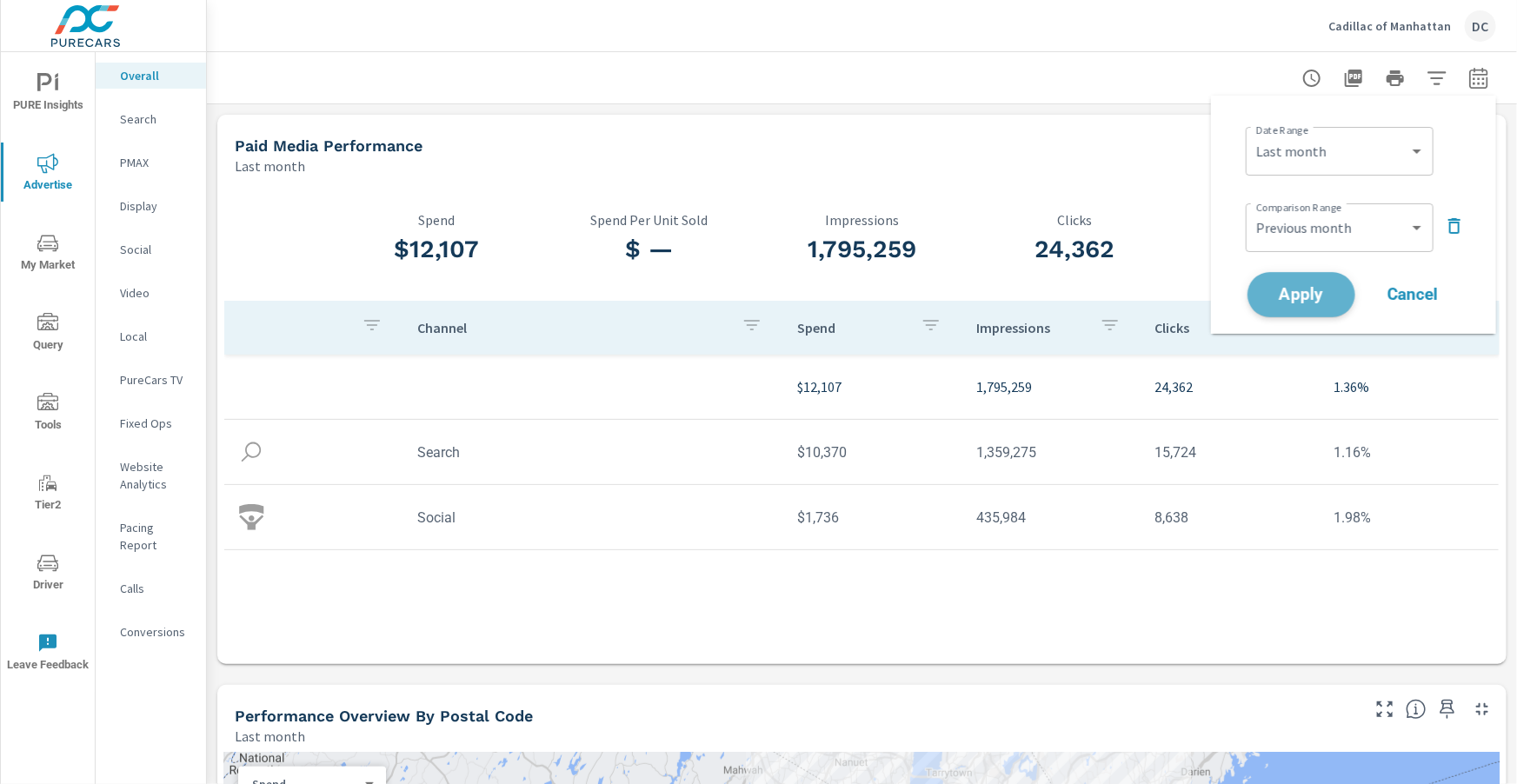 click on "Apply" at bounding box center [1301, 295] 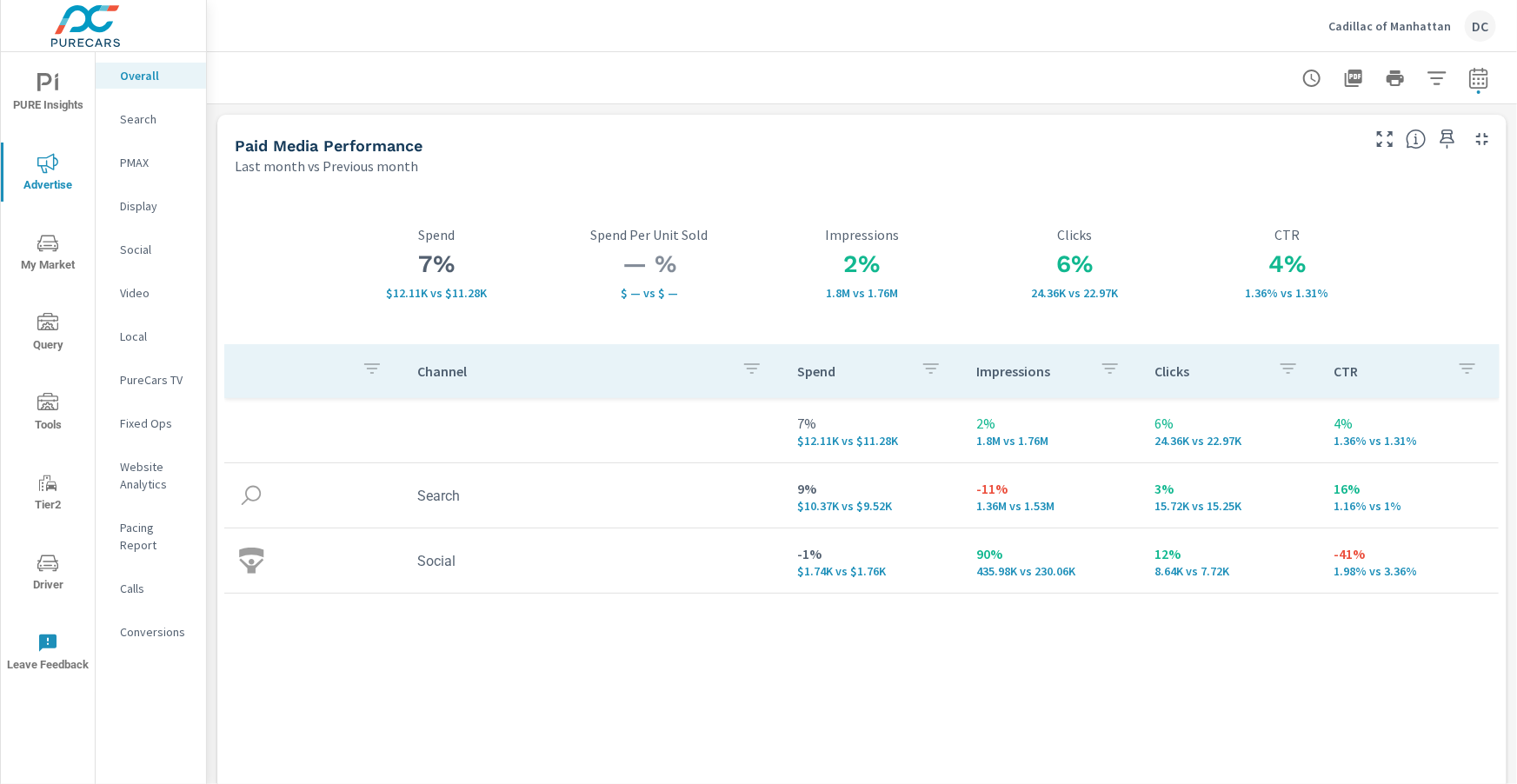 click on "PMAX" at bounding box center [156, 163] 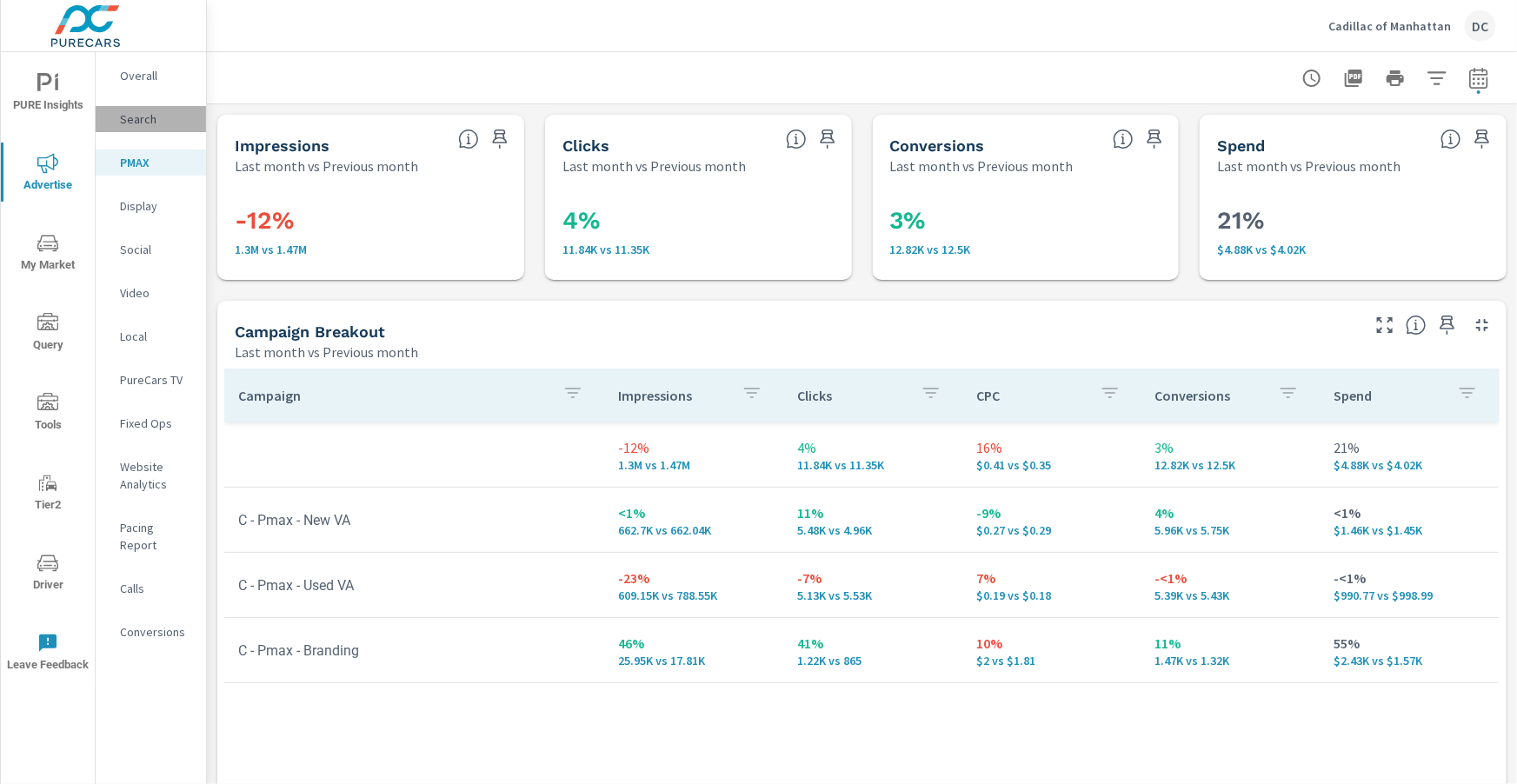 click on "Search" at bounding box center (150, 119) 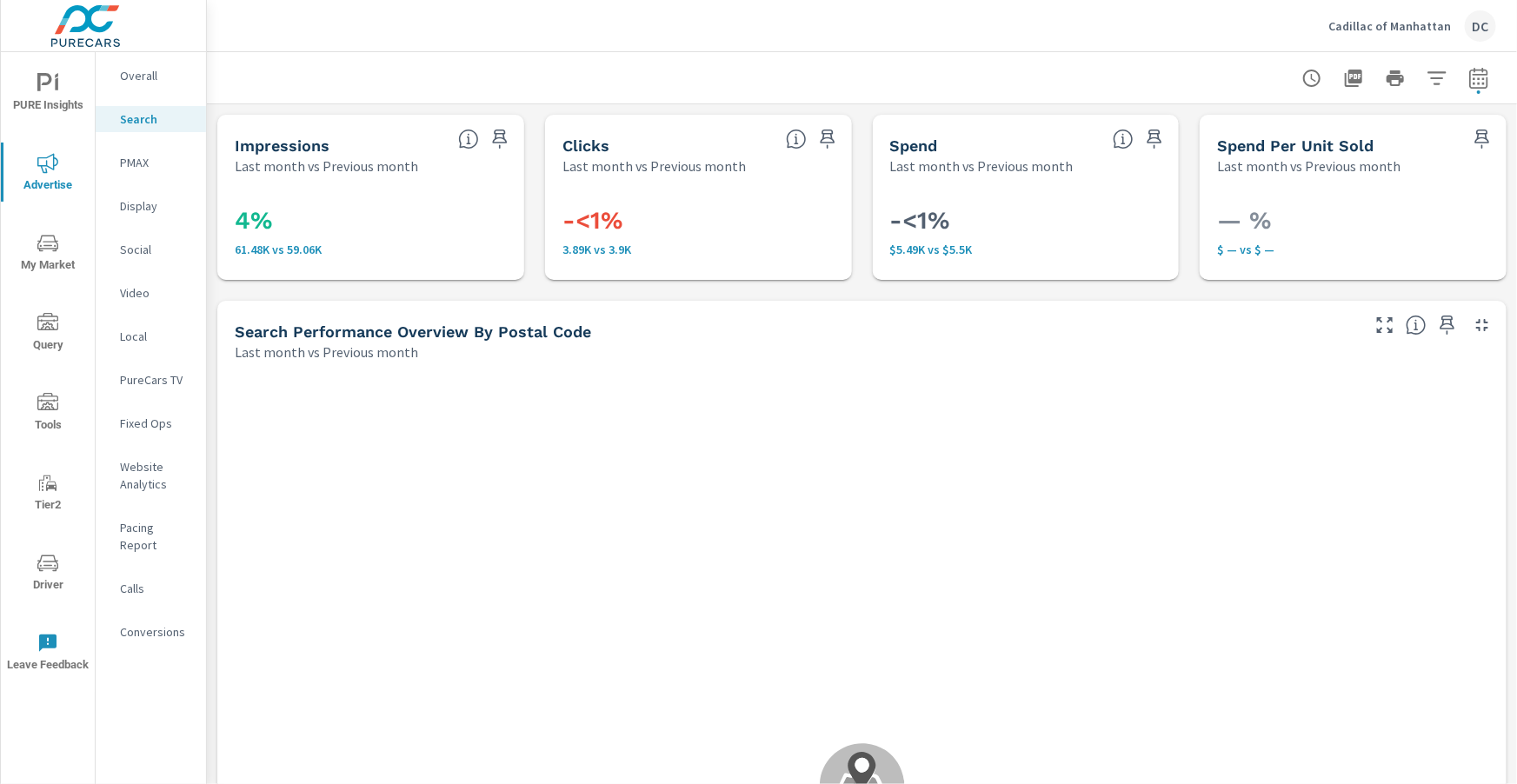 scroll, scrollTop: 261, scrollLeft: 0, axis: vertical 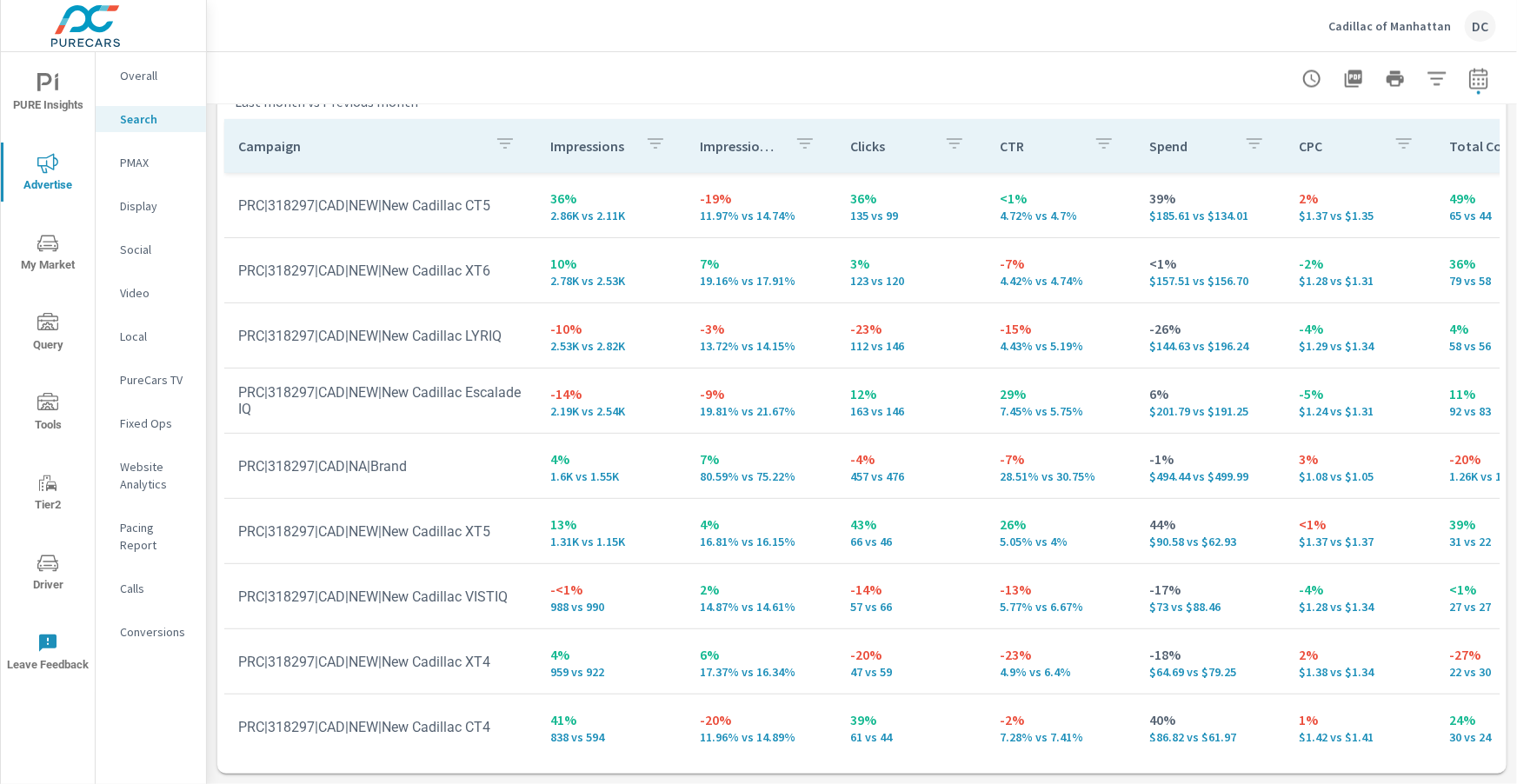 click on "Overall" at bounding box center [156, 76] 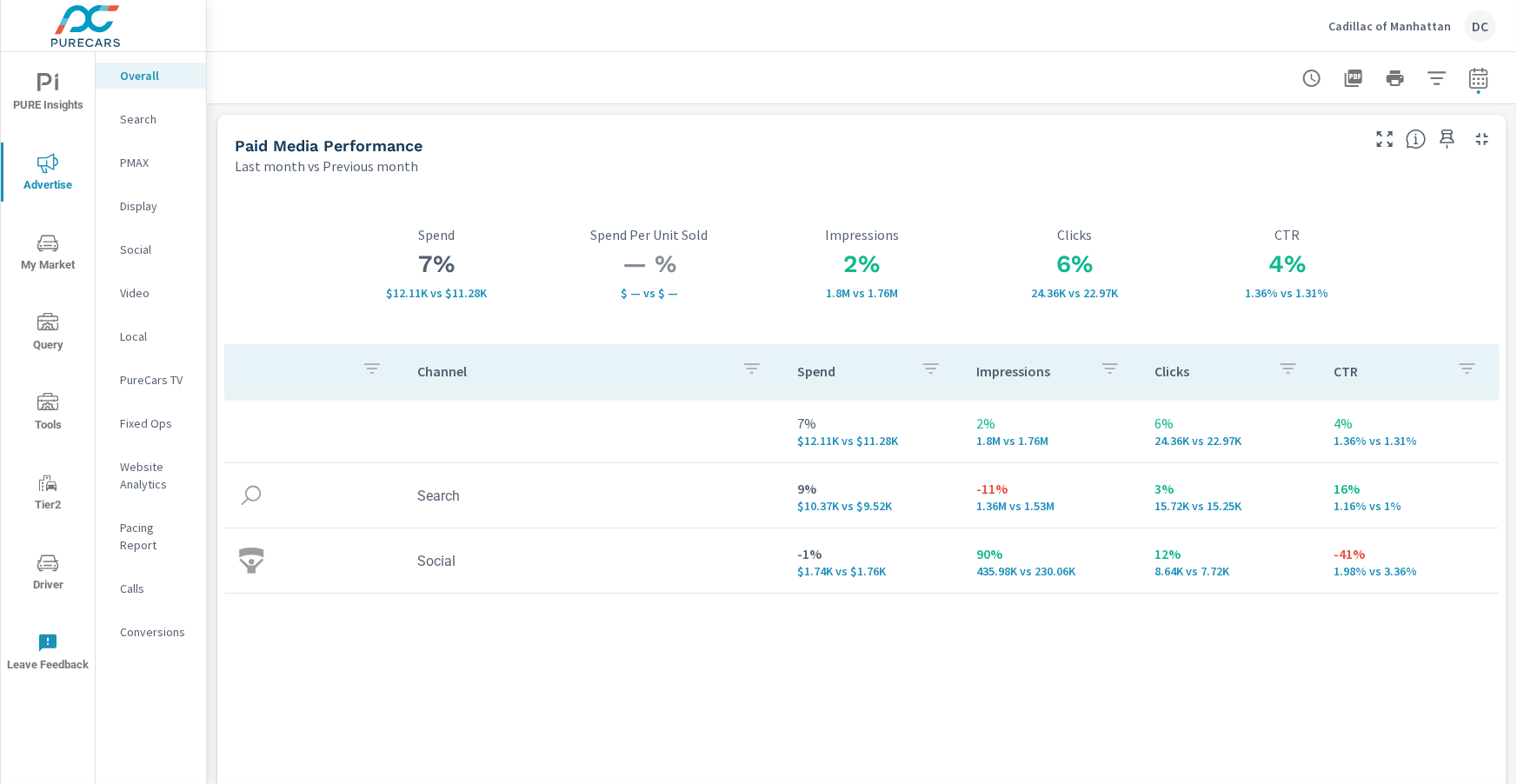 click on "Search" at bounding box center [156, 119] 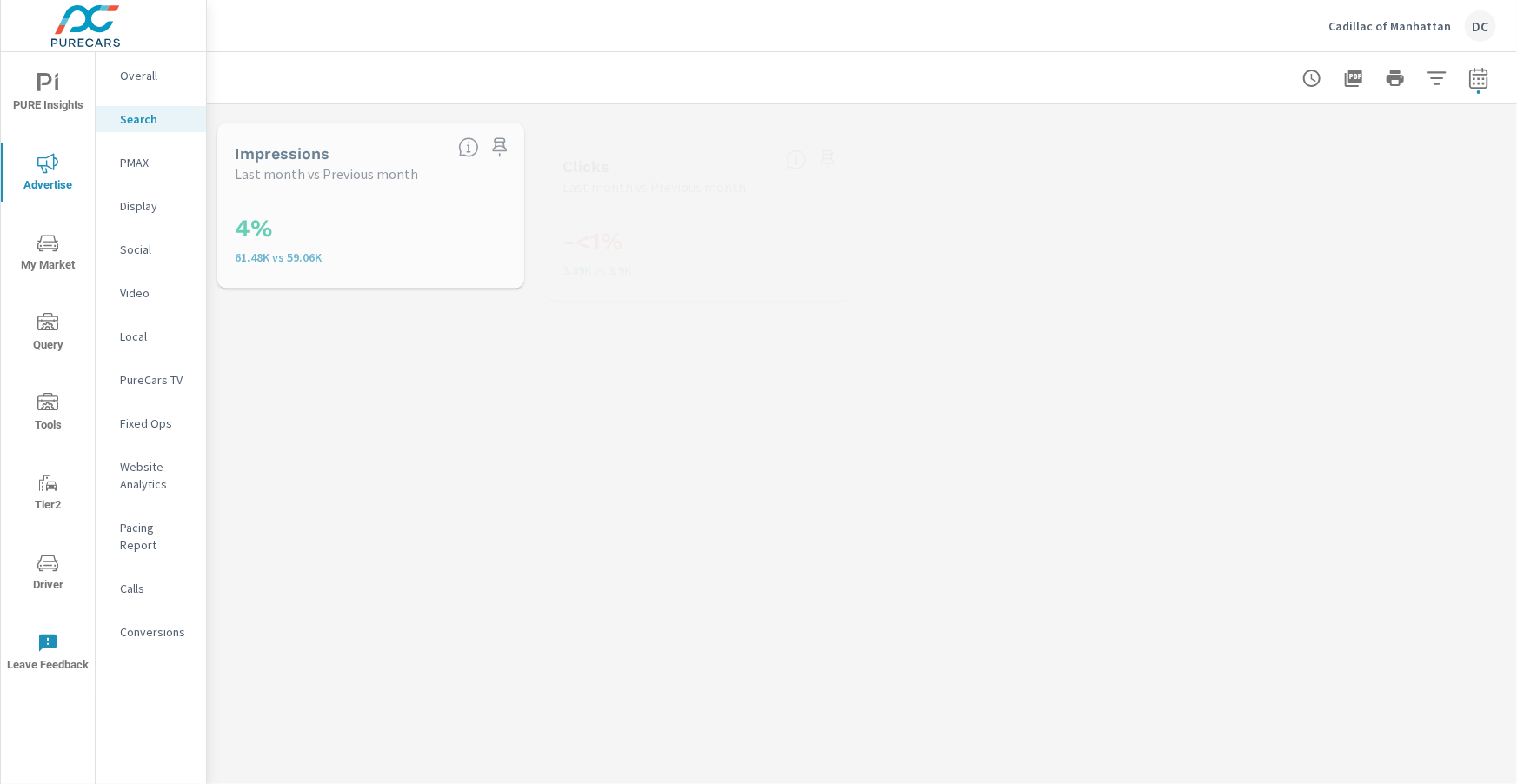 scroll, scrollTop: 261, scrollLeft: 0, axis: vertical 